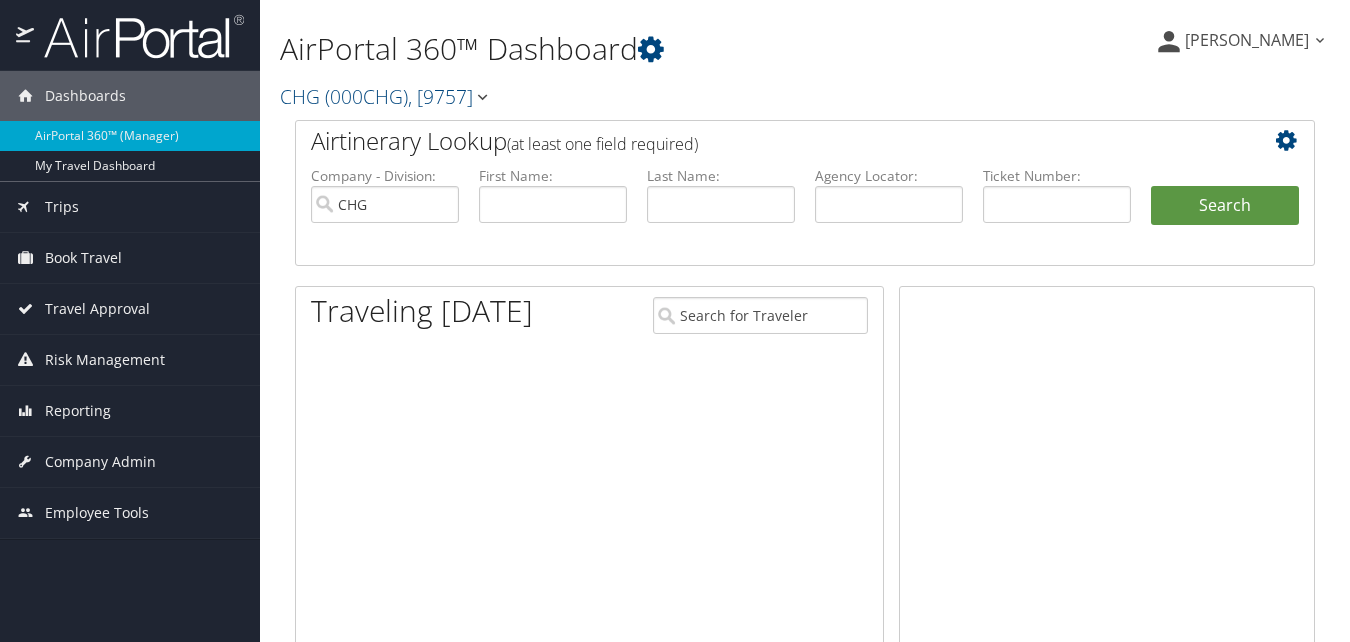 scroll, scrollTop: 0, scrollLeft: 0, axis: both 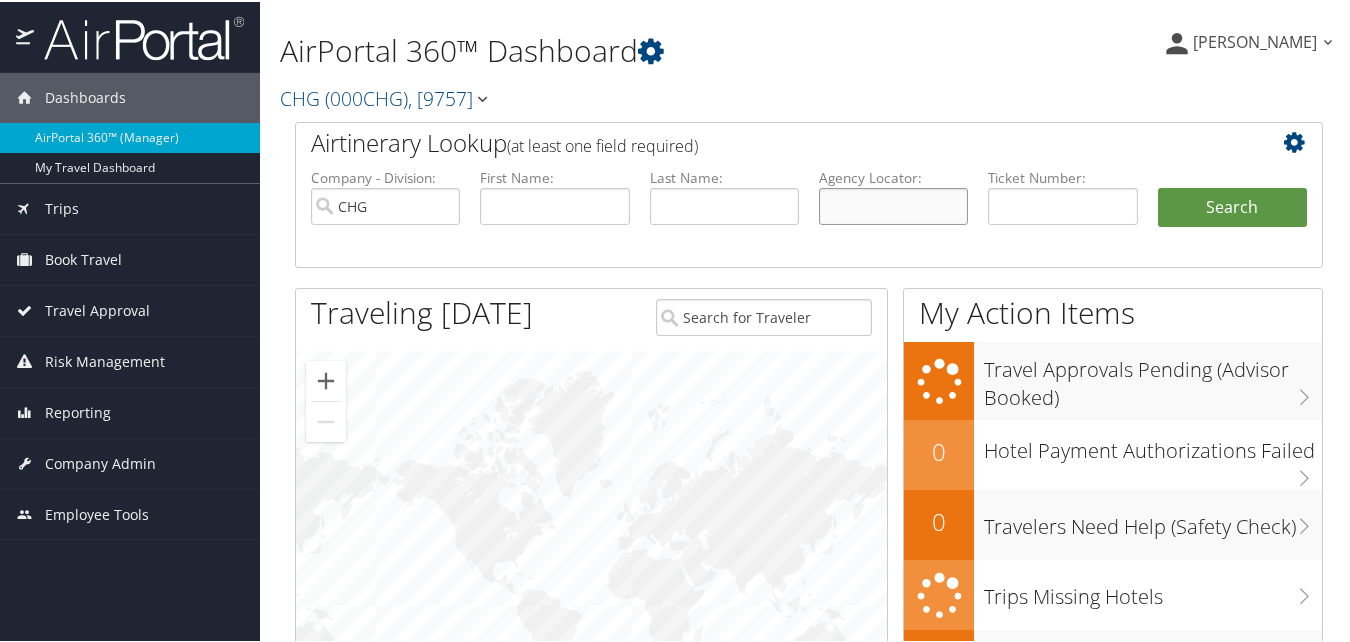 click at bounding box center [893, 204] 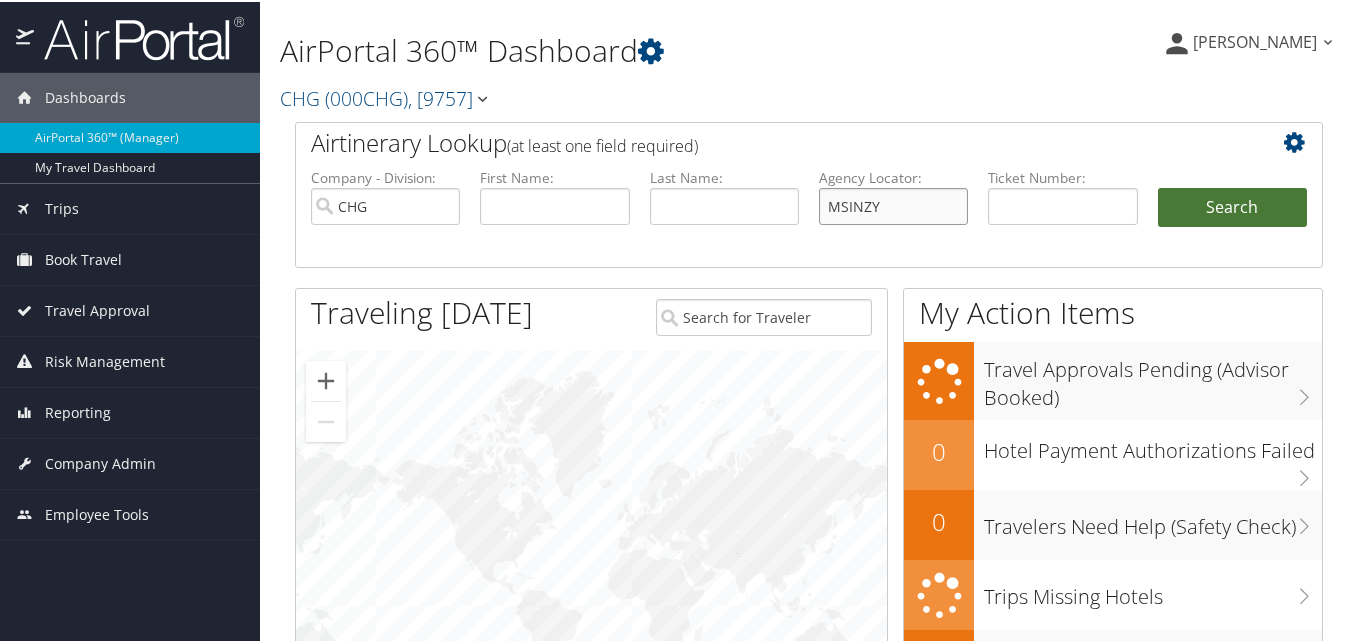 type on "MSINZY" 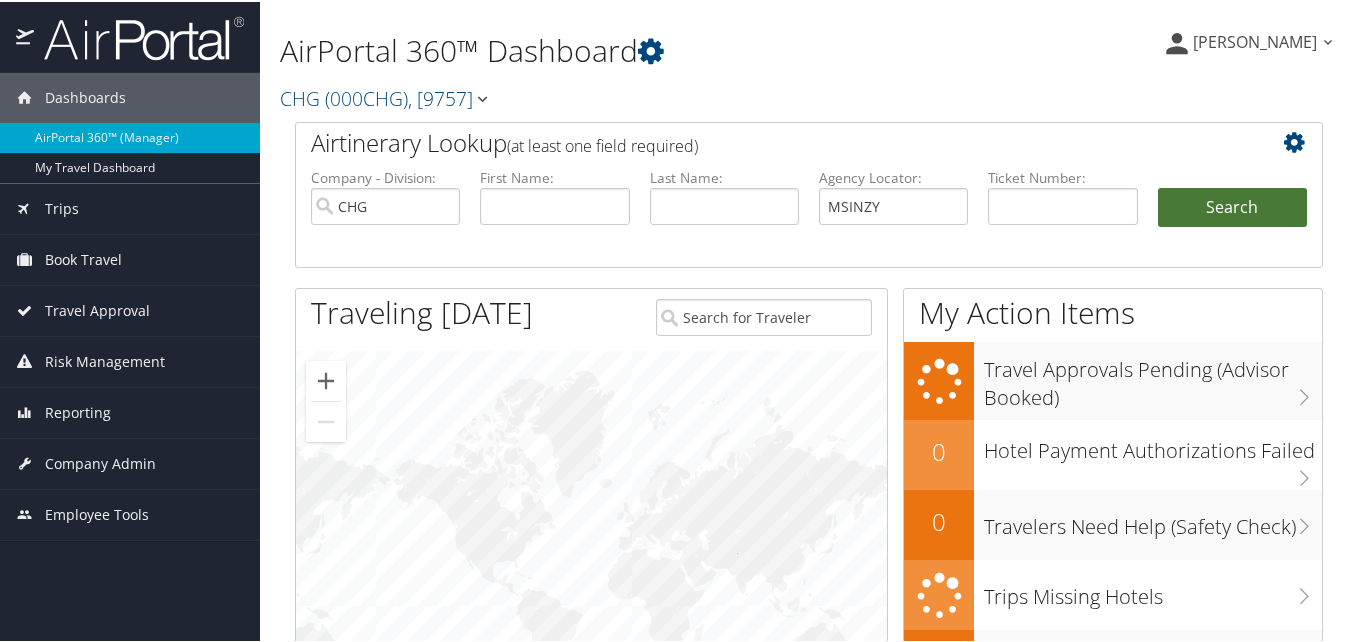 click on "Search" at bounding box center [1232, 206] 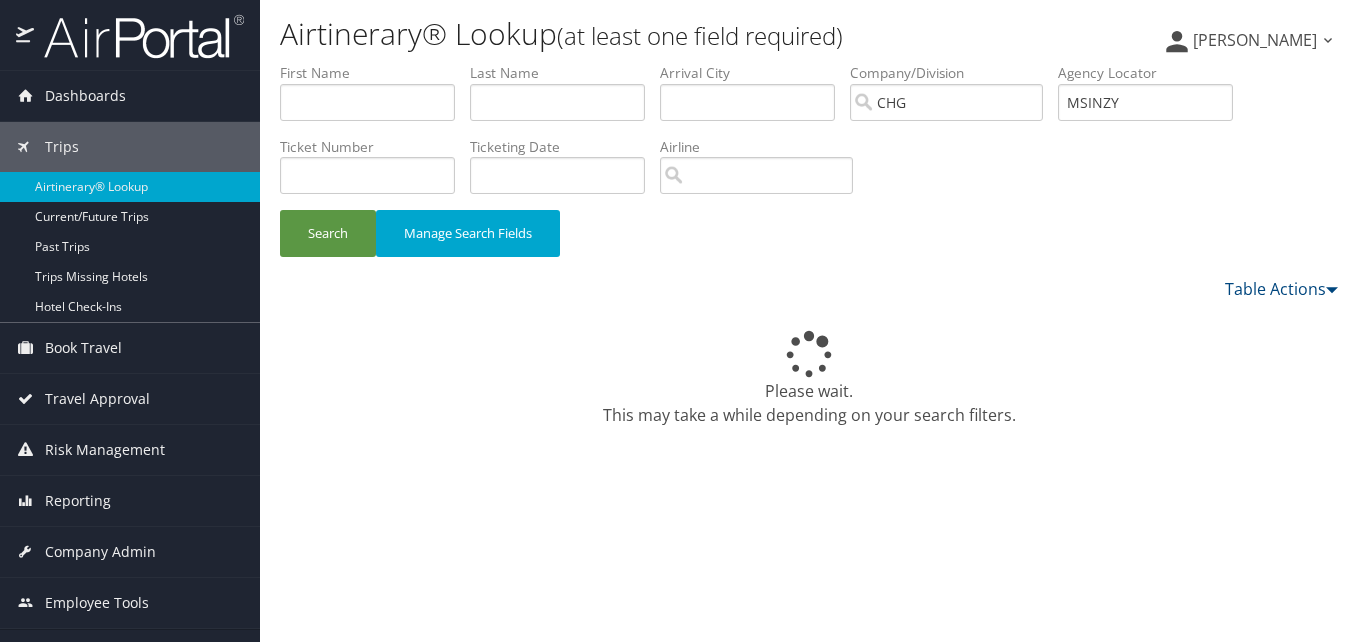scroll, scrollTop: 0, scrollLeft: 0, axis: both 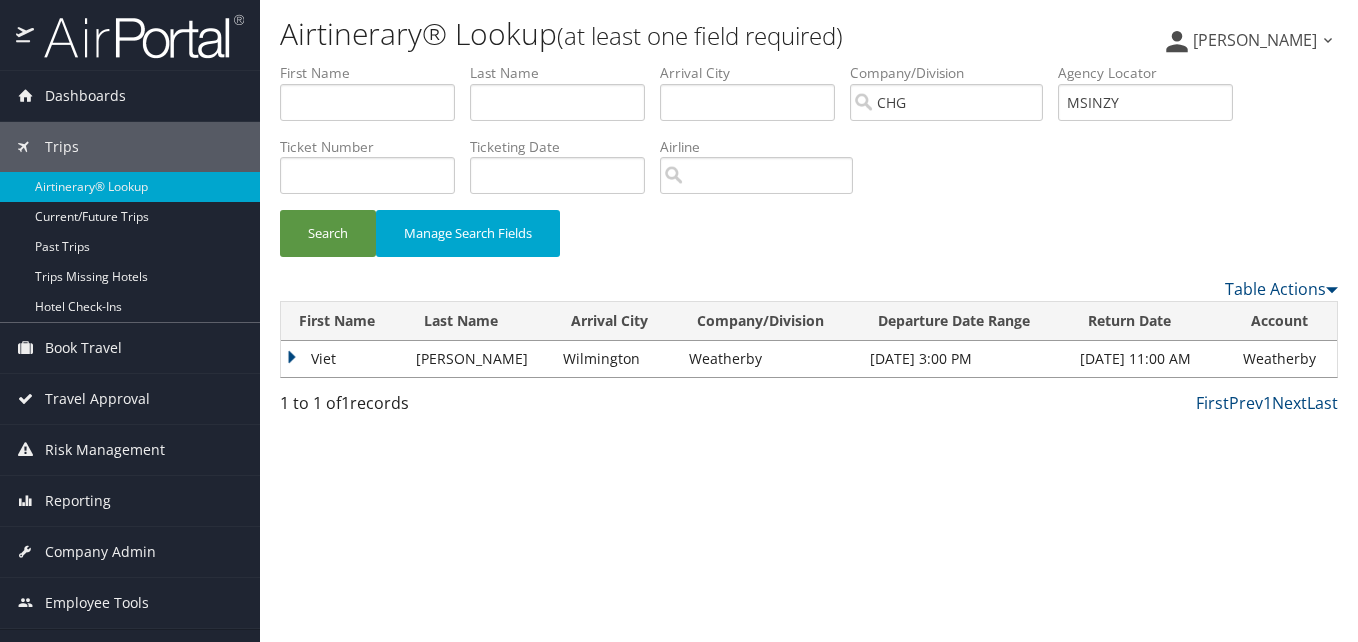 click on "Viet" at bounding box center (343, 359) 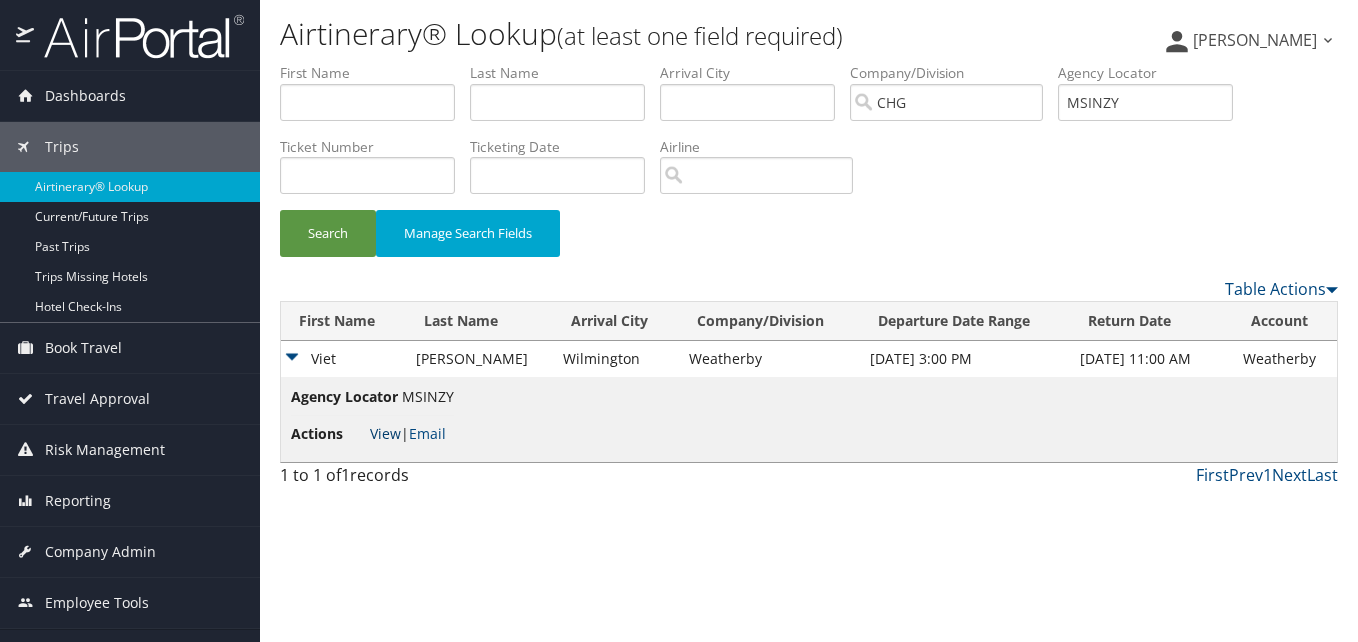 click on "View" at bounding box center (385, 433) 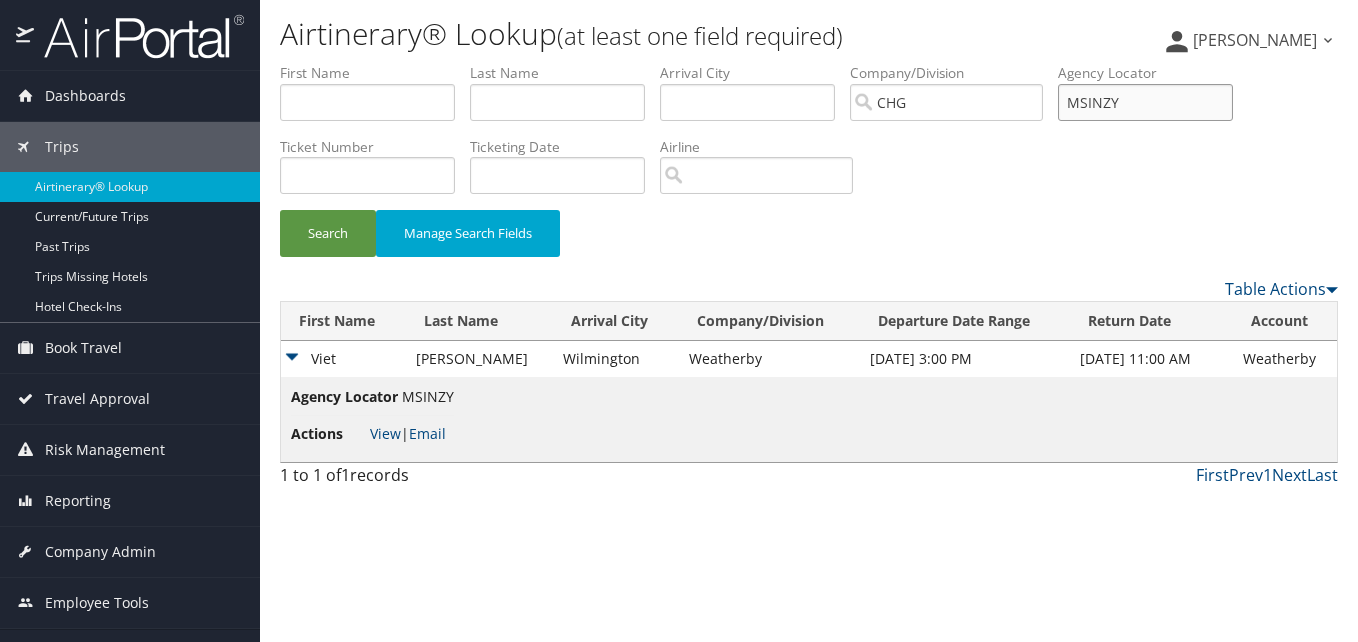 click on "MSINZY" at bounding box center [1145, 102] 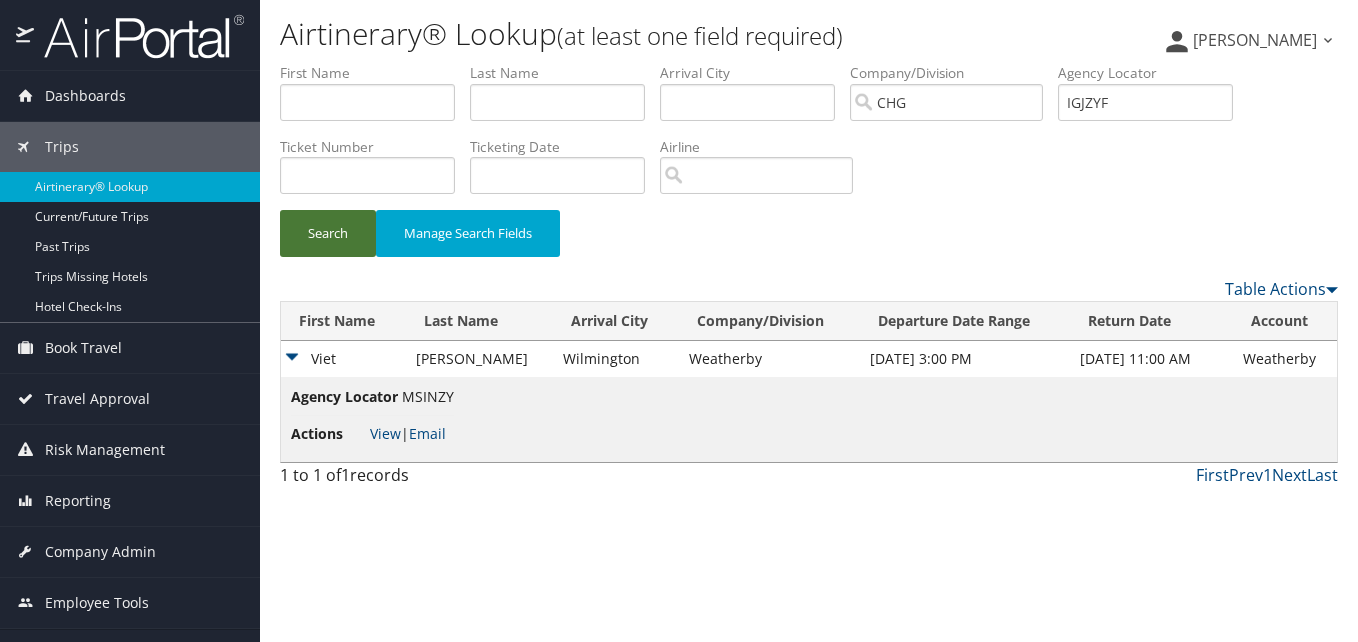 click on "Search" at bounding box center [328, 233] 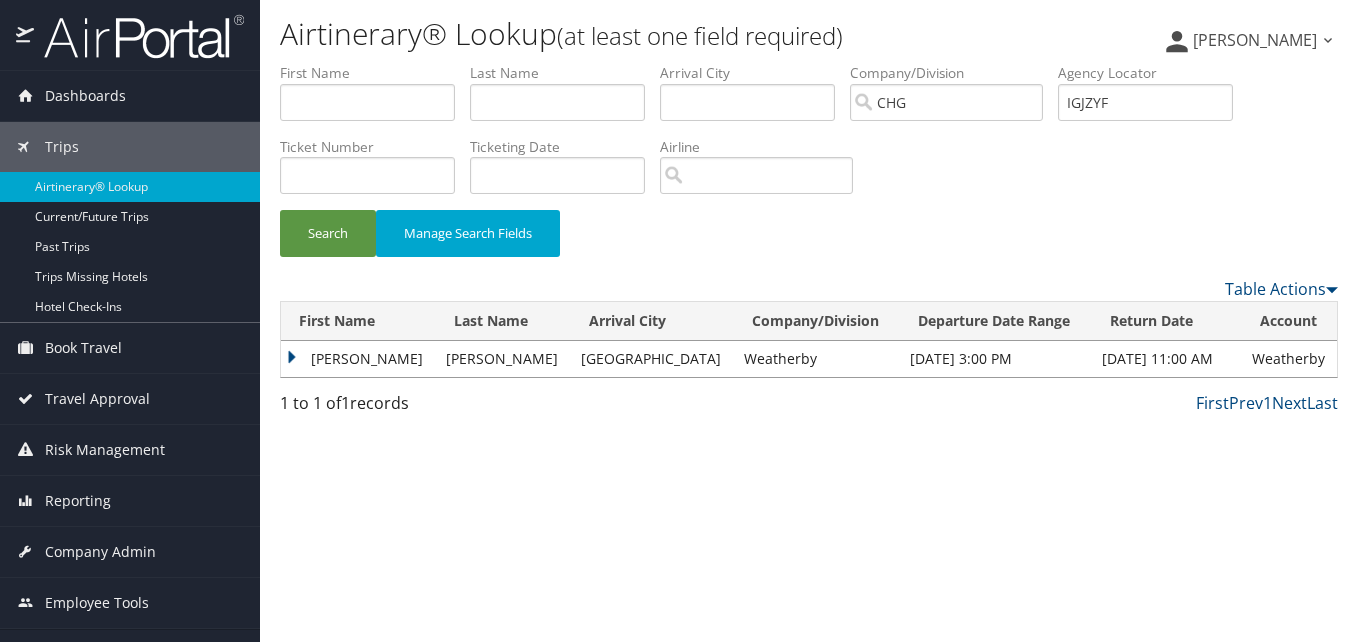 click on "Danielle" at bounding box center [358, 359] 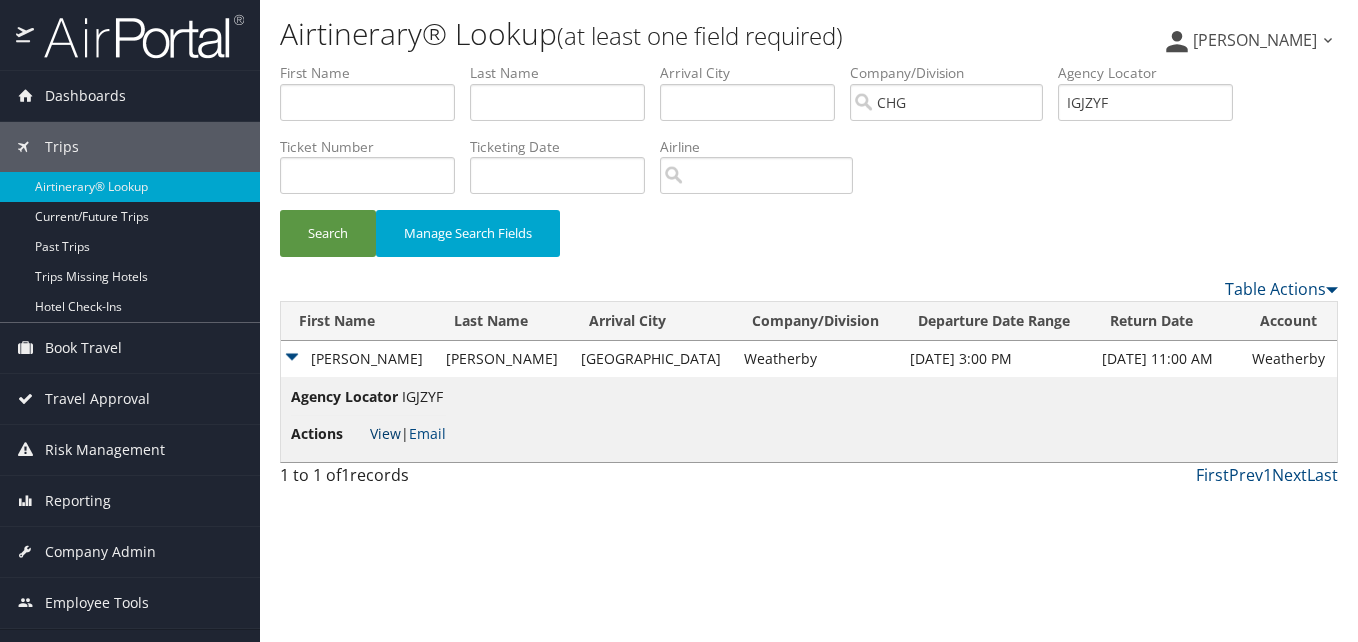 click on "View" at bounding box center [385, 433] 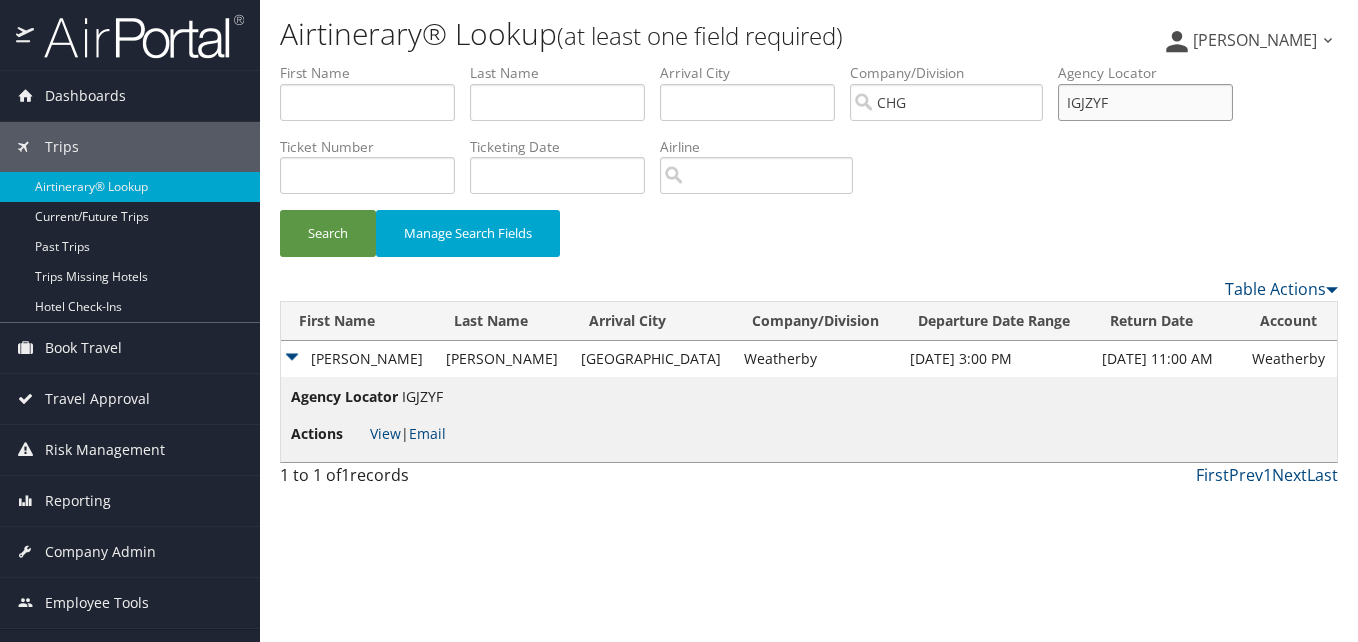 click on "IGJZYF" at bounding box center [1145, 102] 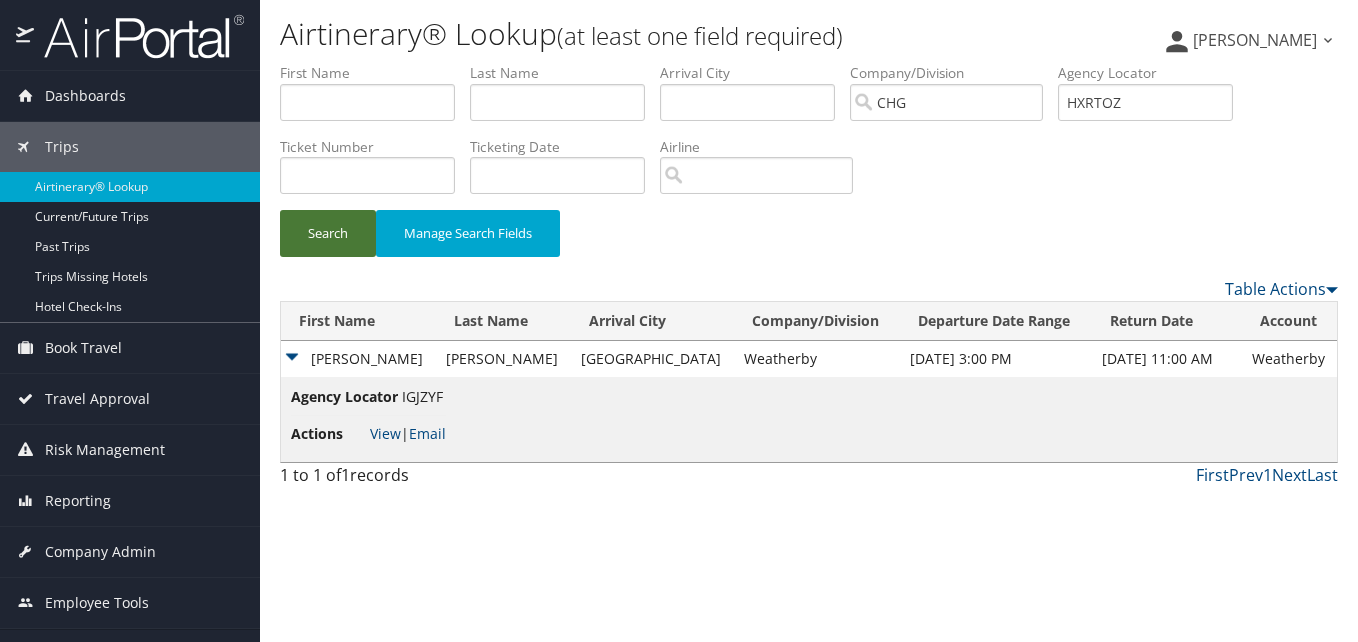 click on "Search" at bounding box center [328, 233] 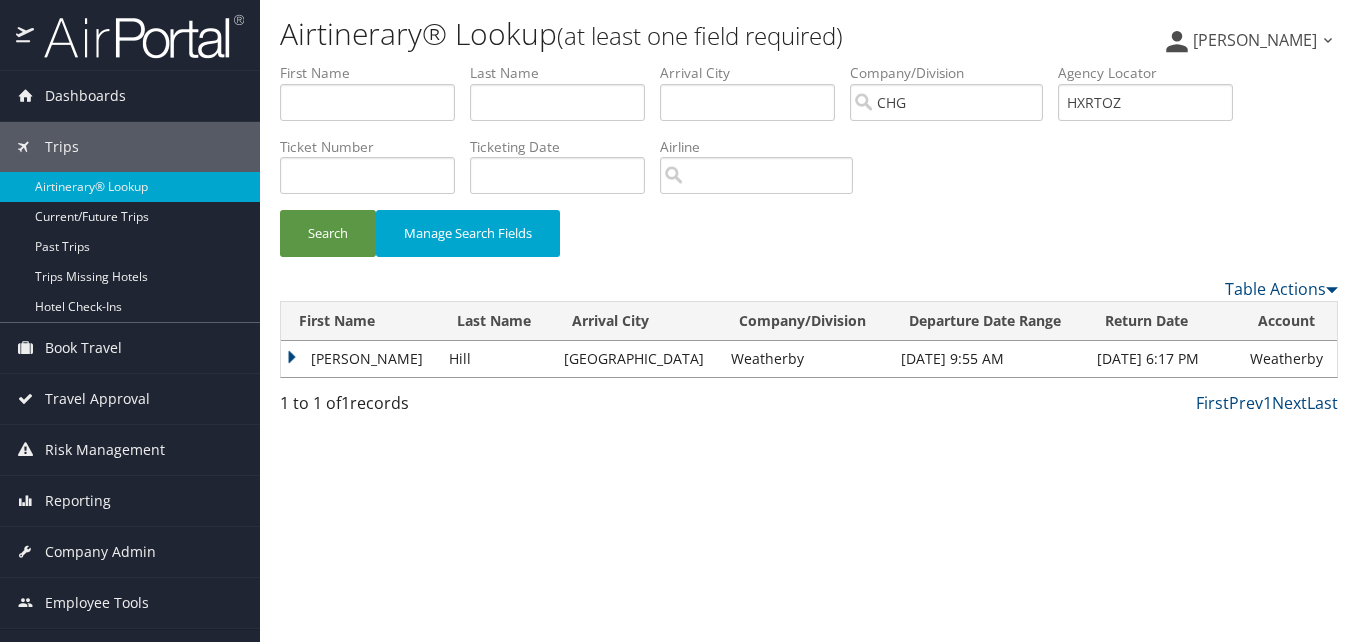 click on "Douglas" at bounding box center [360, 359] 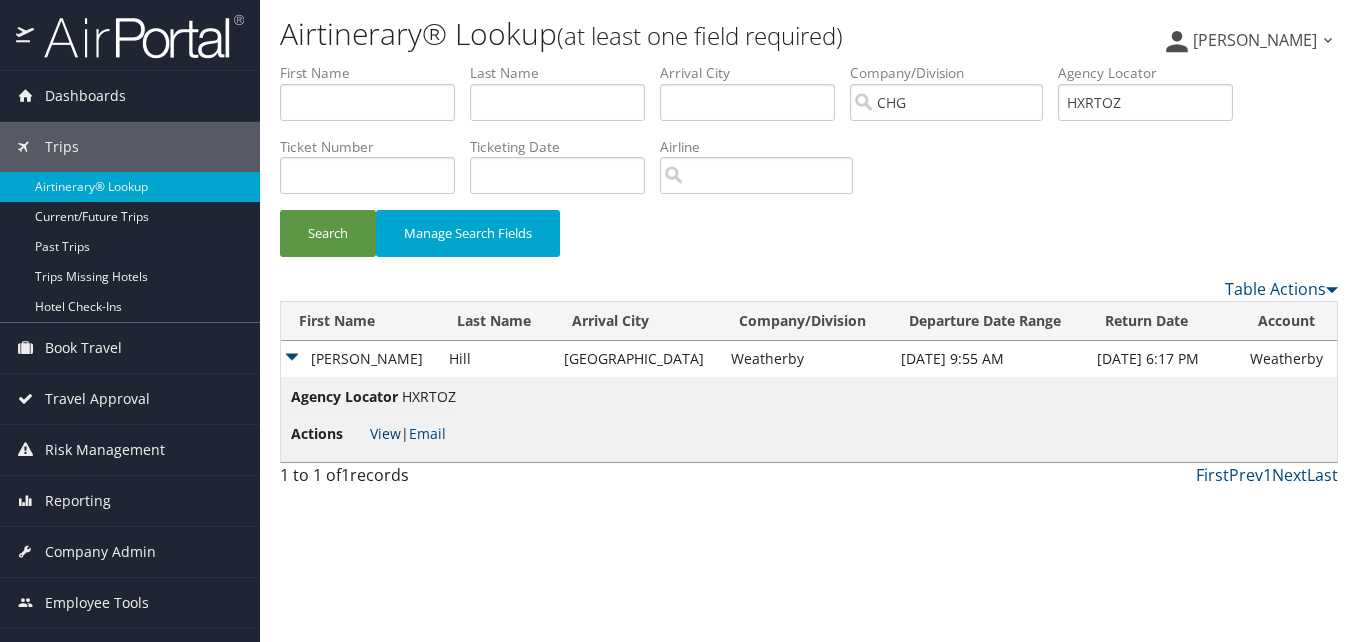 click on "View" at bounding box center (385, 433) 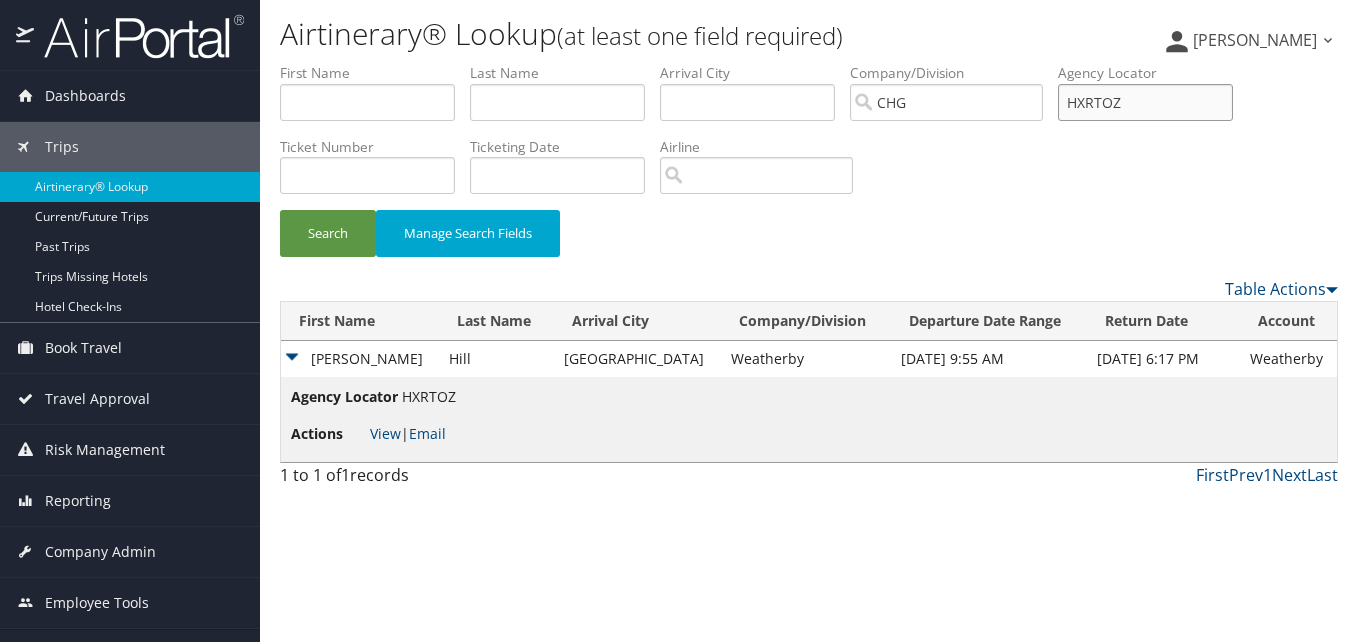 click on "HXRTOZ" at bounding box center (1145, 102) 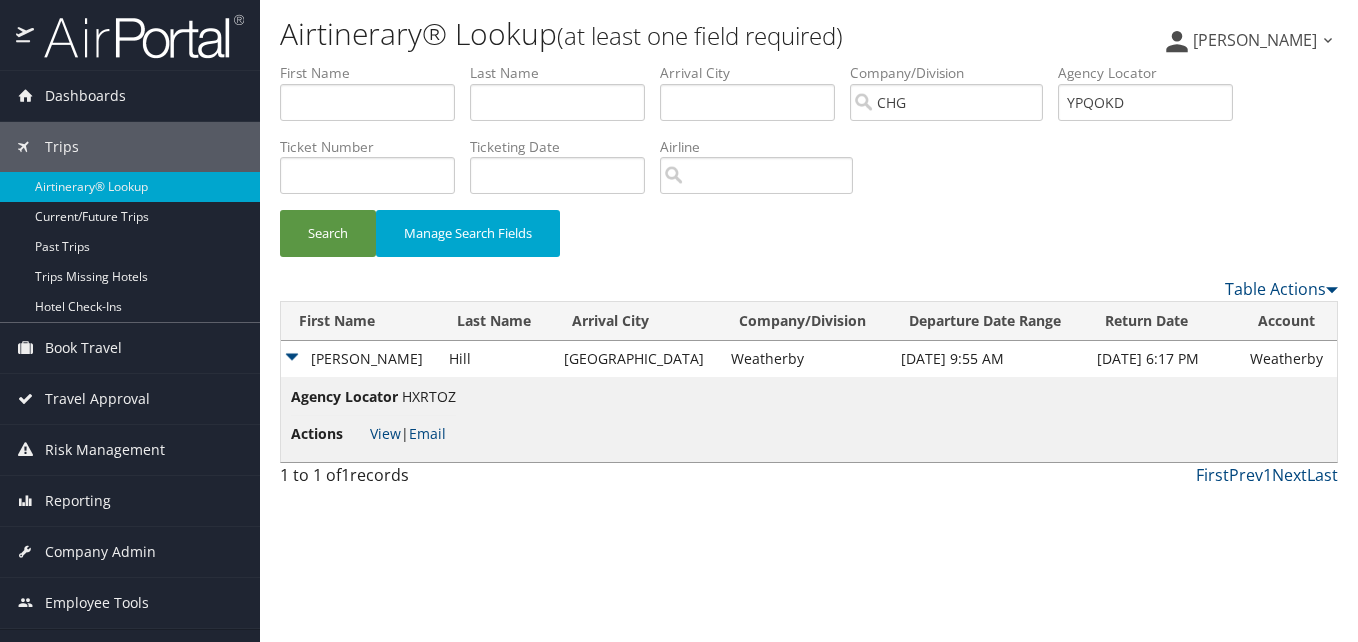 click on "Search Manage Search Fields" at bounding box center [809, 243] 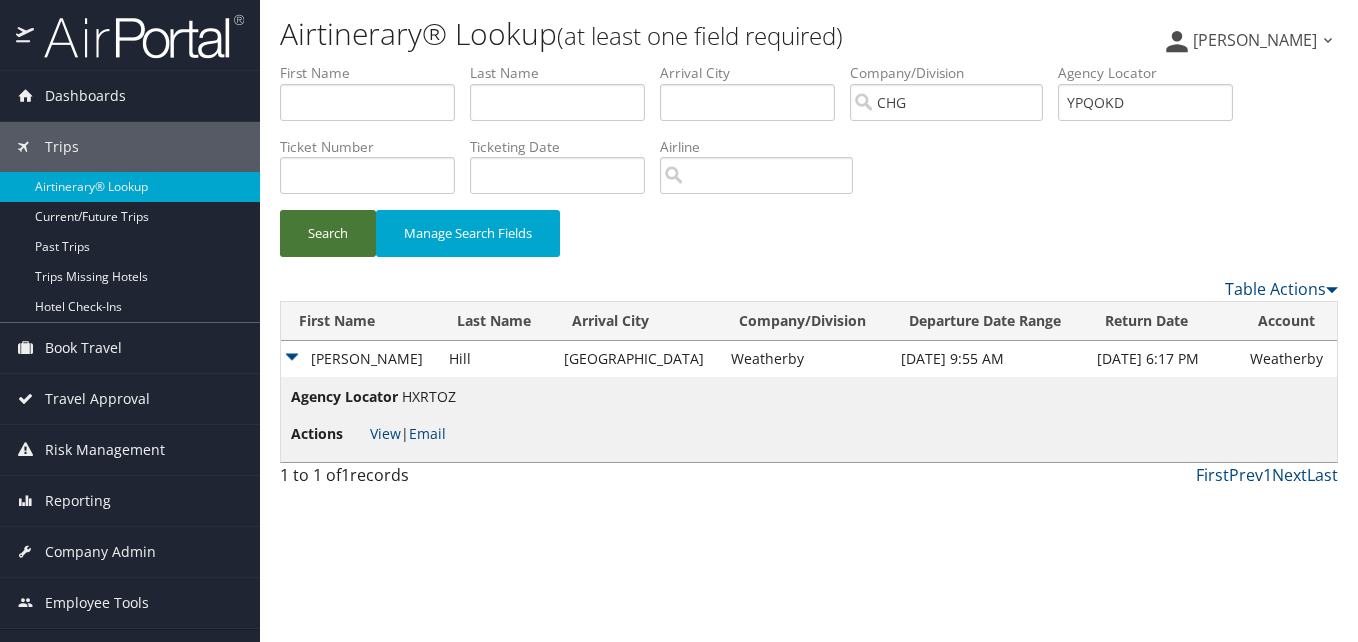 click on "Search" at bounding box center [328, 233] 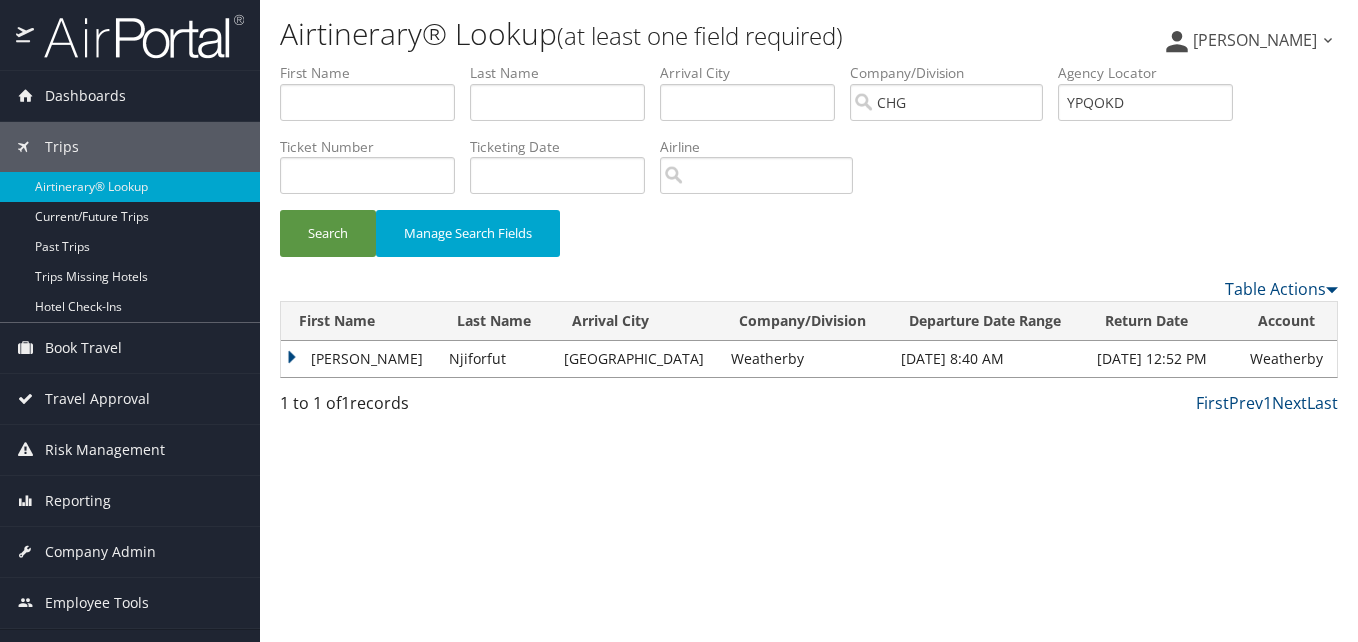 click on "Eric" at bounding box center [360, 359] 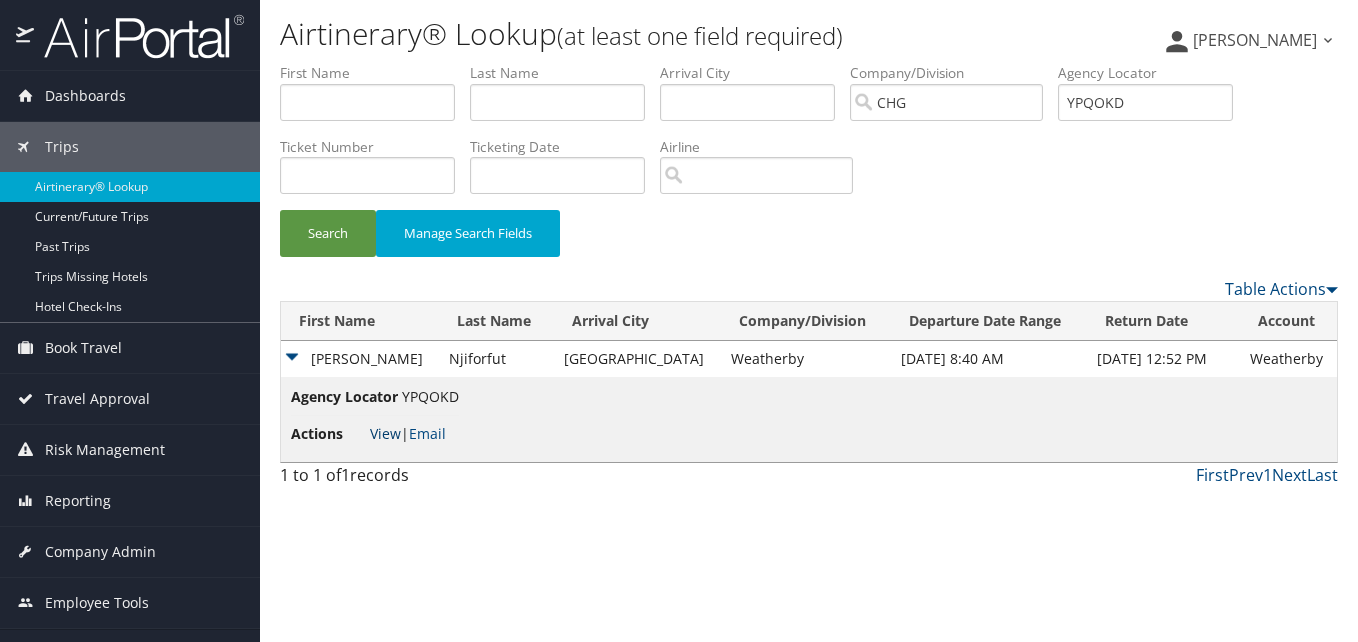 click on "View" at bounding box center [385, 433] 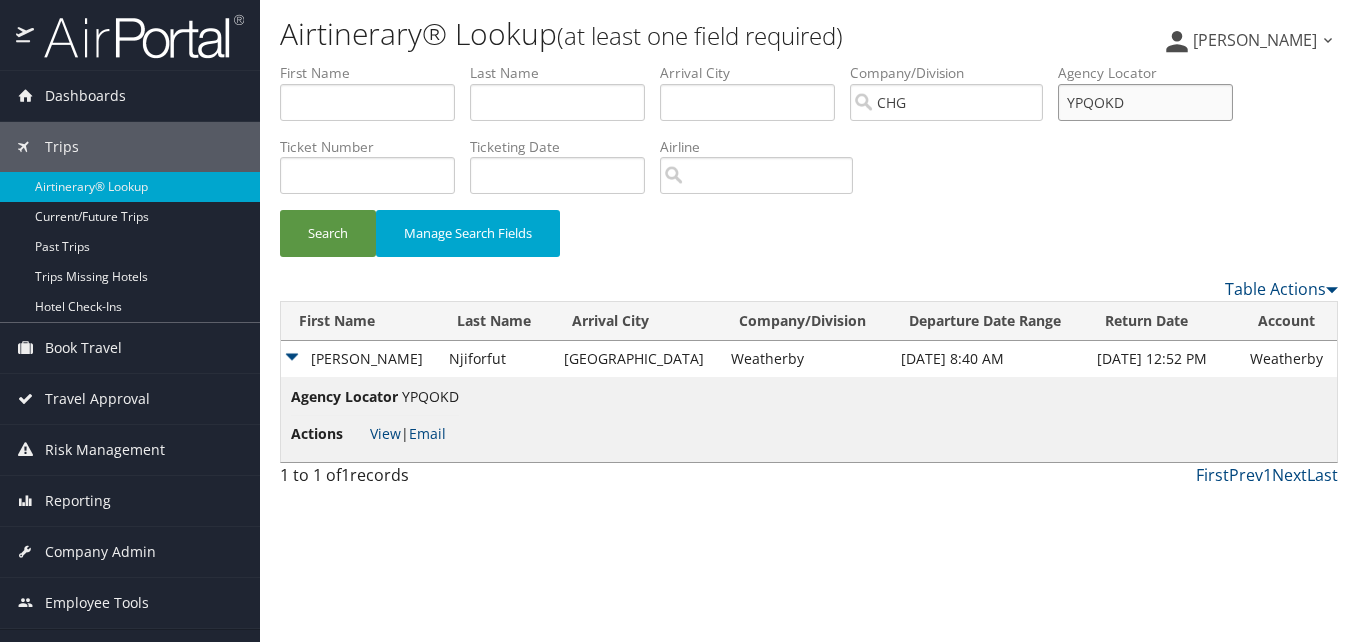 click on "YPQOKD" at bounding box center (1145, 102) 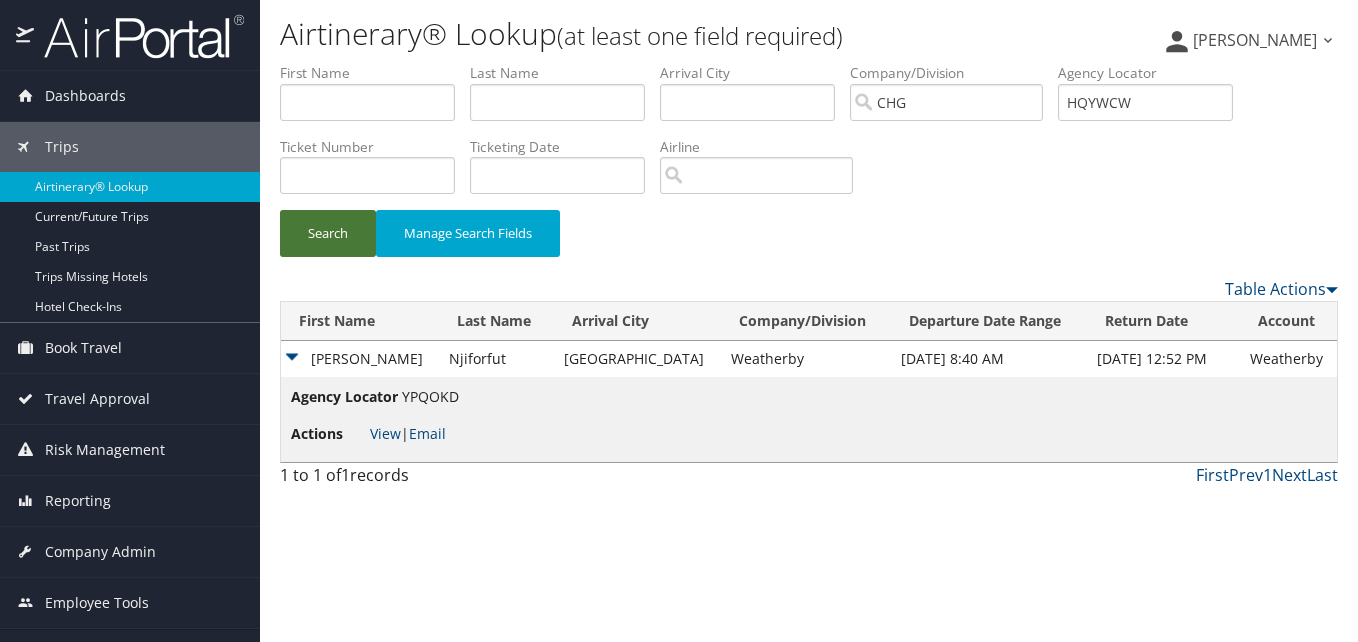 click on "Search" at bounding box center (328, 233) 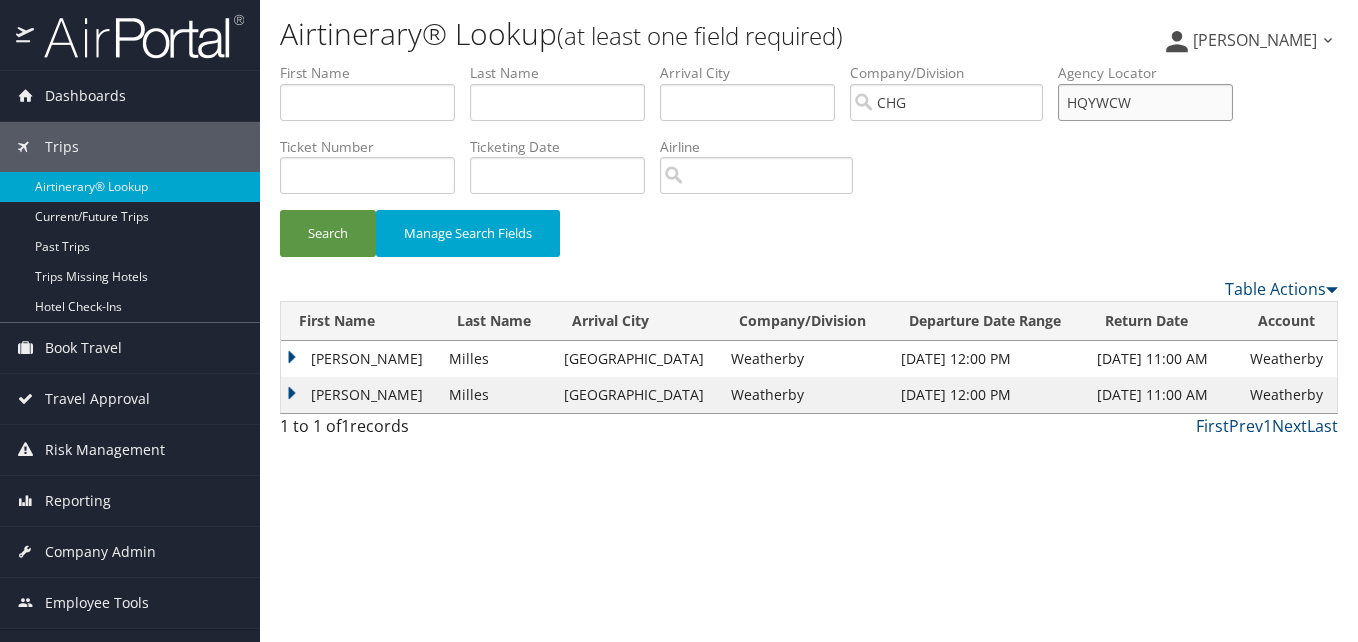 click on "HQYWCW" at bounding box center (1145, 102) 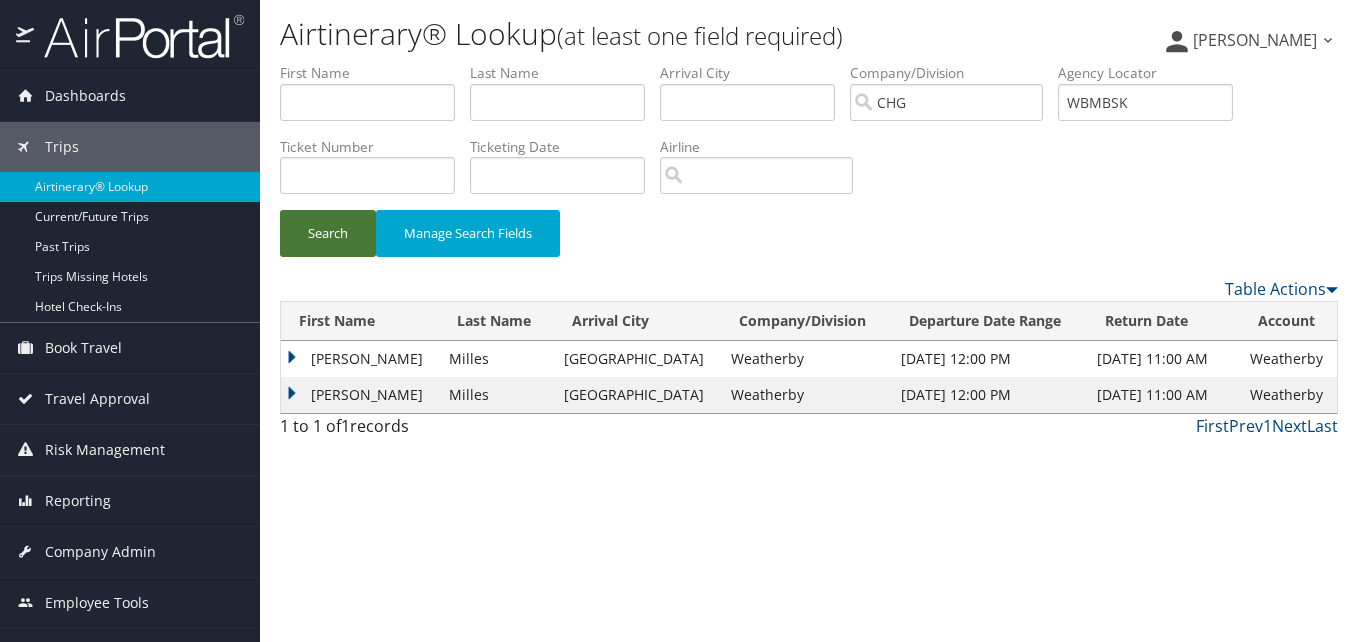 click on "Search" at bounding box center [328, 233] 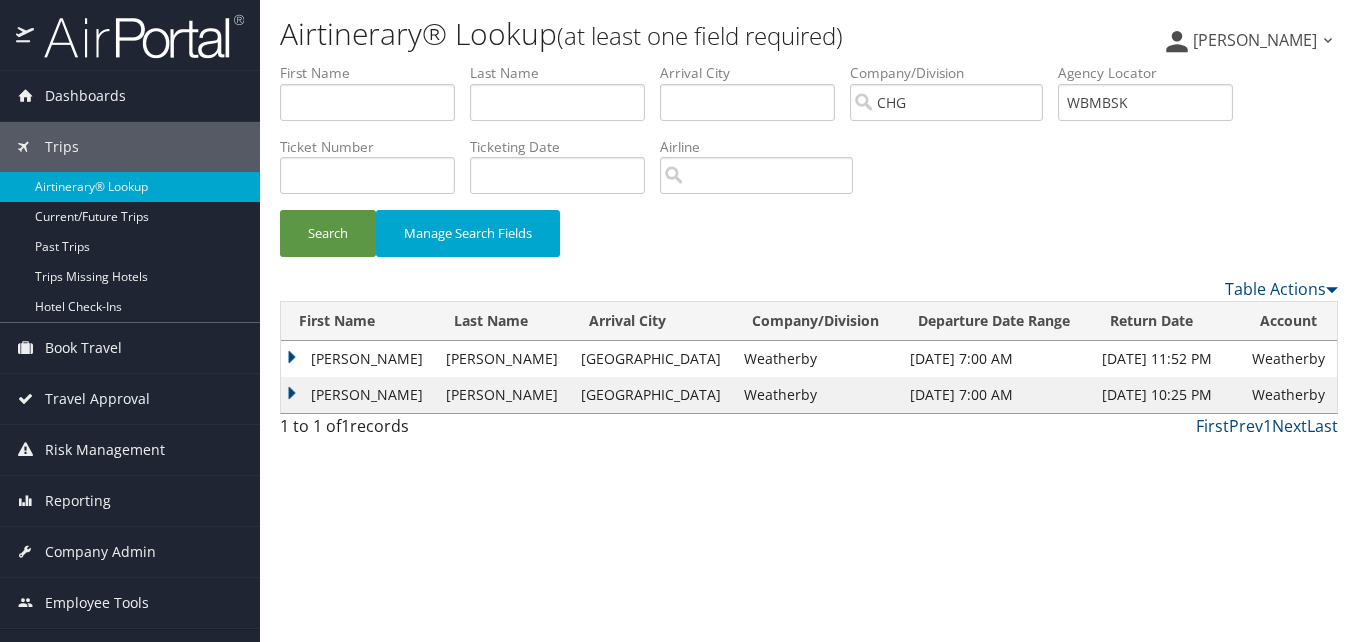 click on "John" at bounding box center [358, 359] 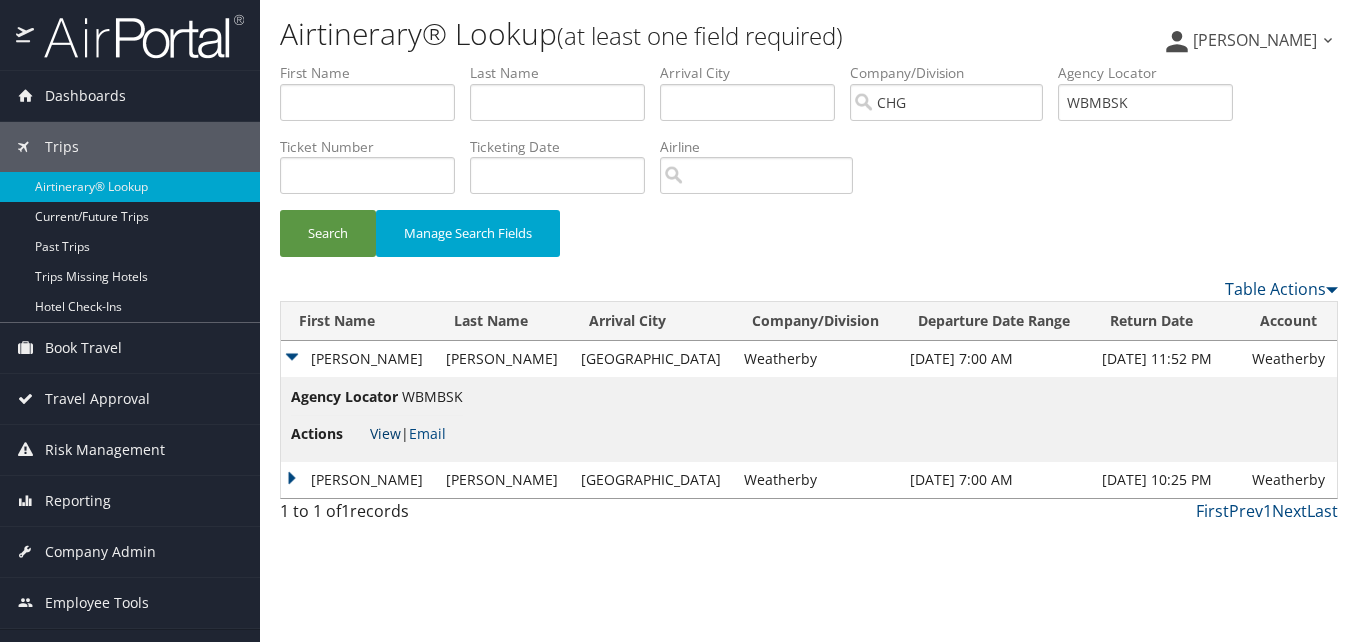 click on "View" at bounding box center (385, 433) 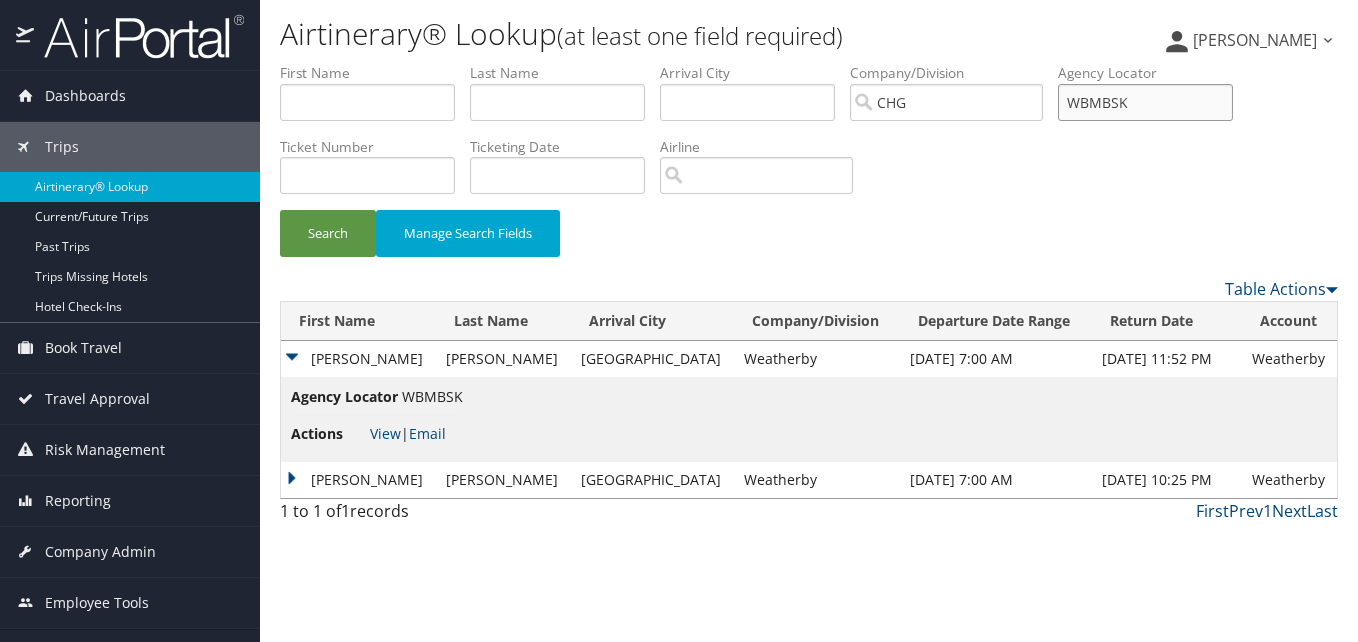 click on "WBMBSK" at bounding box center [1145, 102] 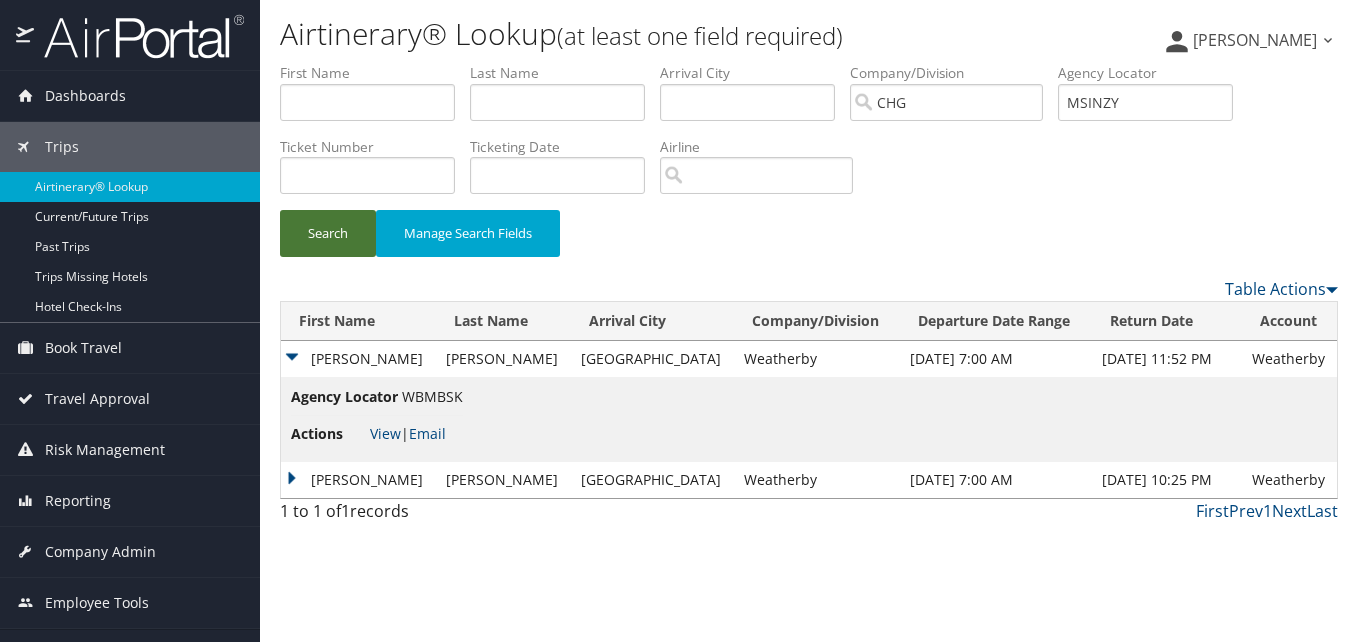 click on "Search" at bounding box center (328, 233) 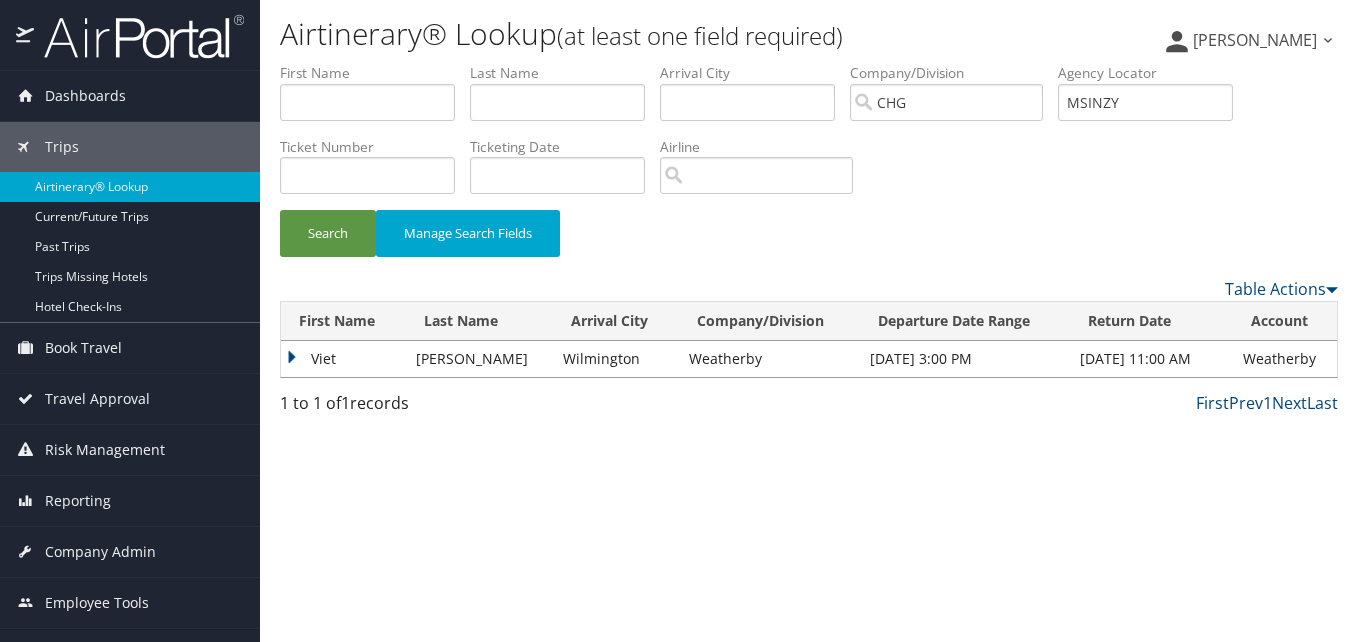 click on "Viet" at bounding box center [343, 359] 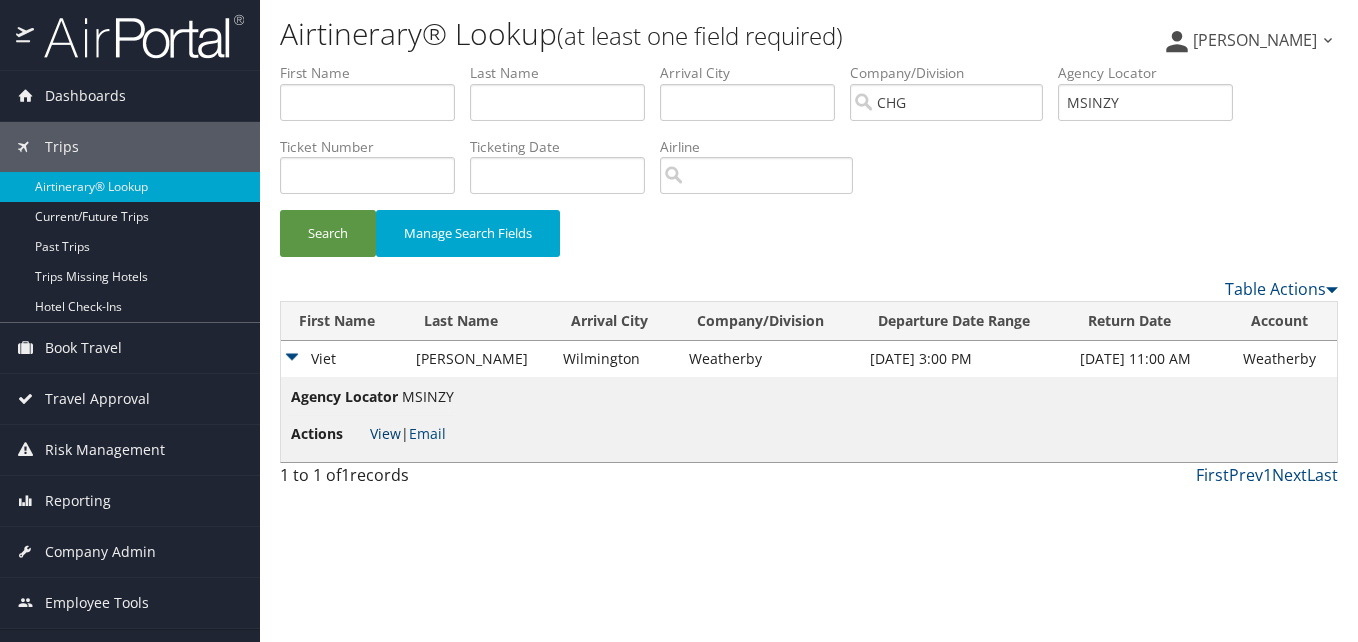 click on "View" at bounding box center (385, 433) 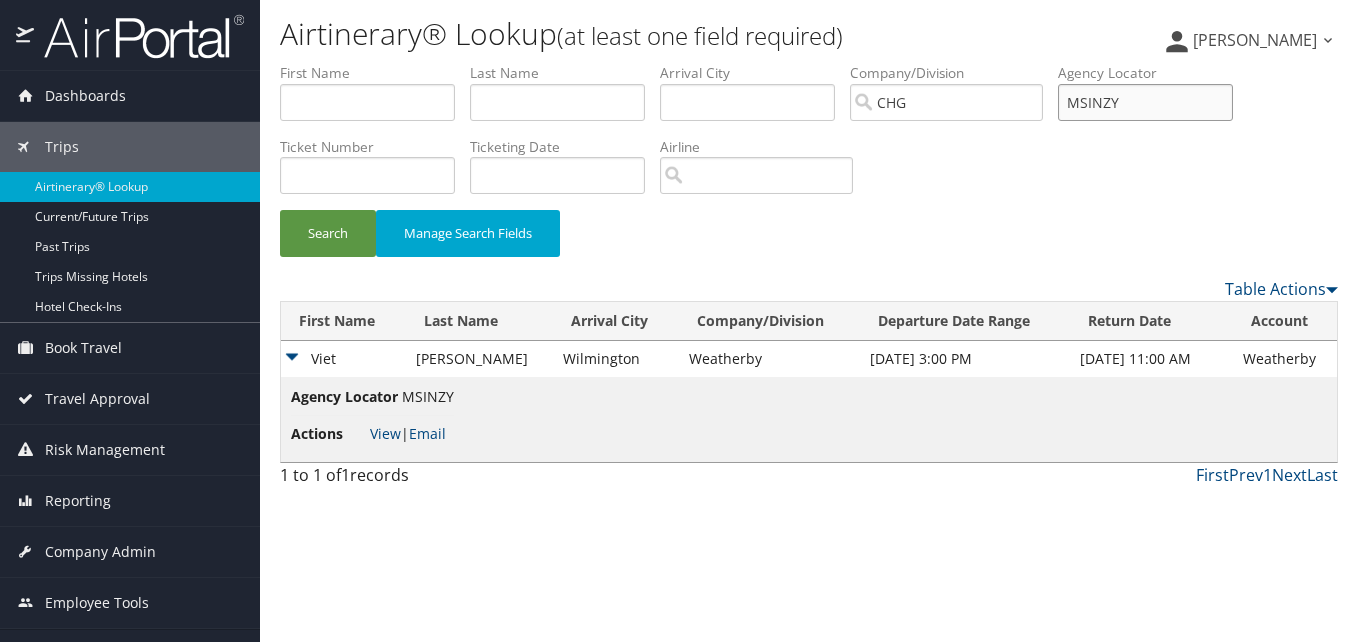 click on "MSINZY" at bounding box center (1145, 102) 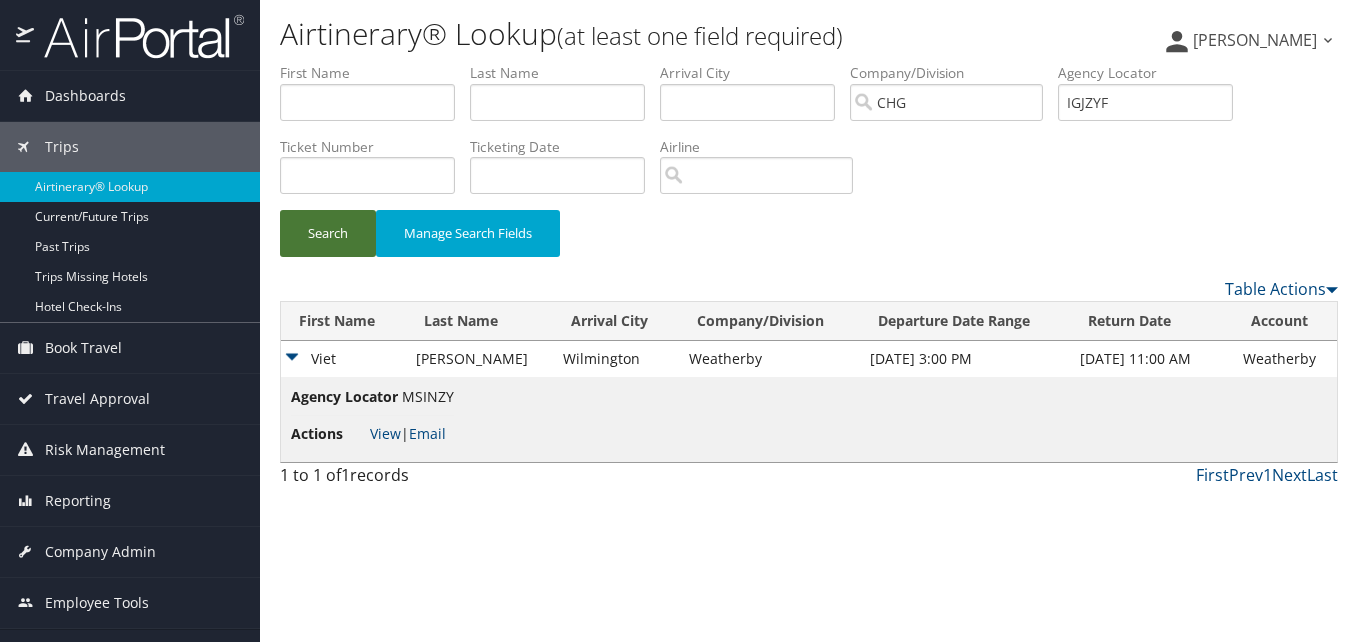 click on "Search" at bounding box center (328, 233) 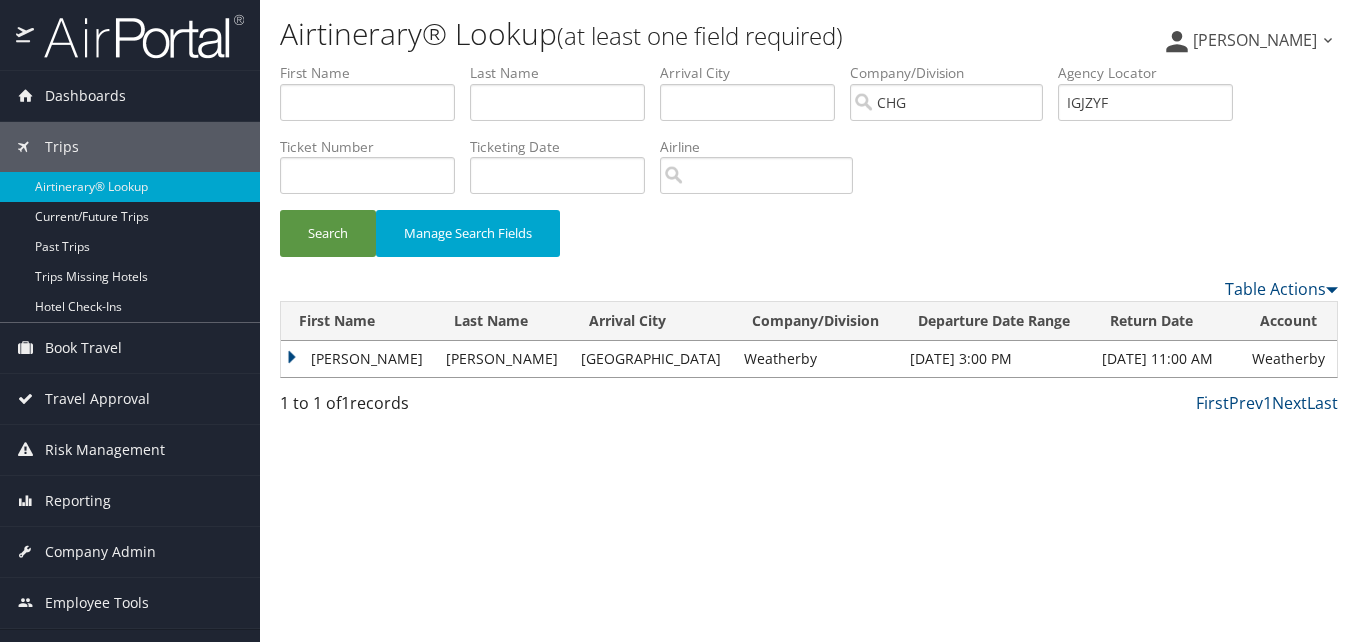 click on "Danielle" at bounding box center [358, 359] 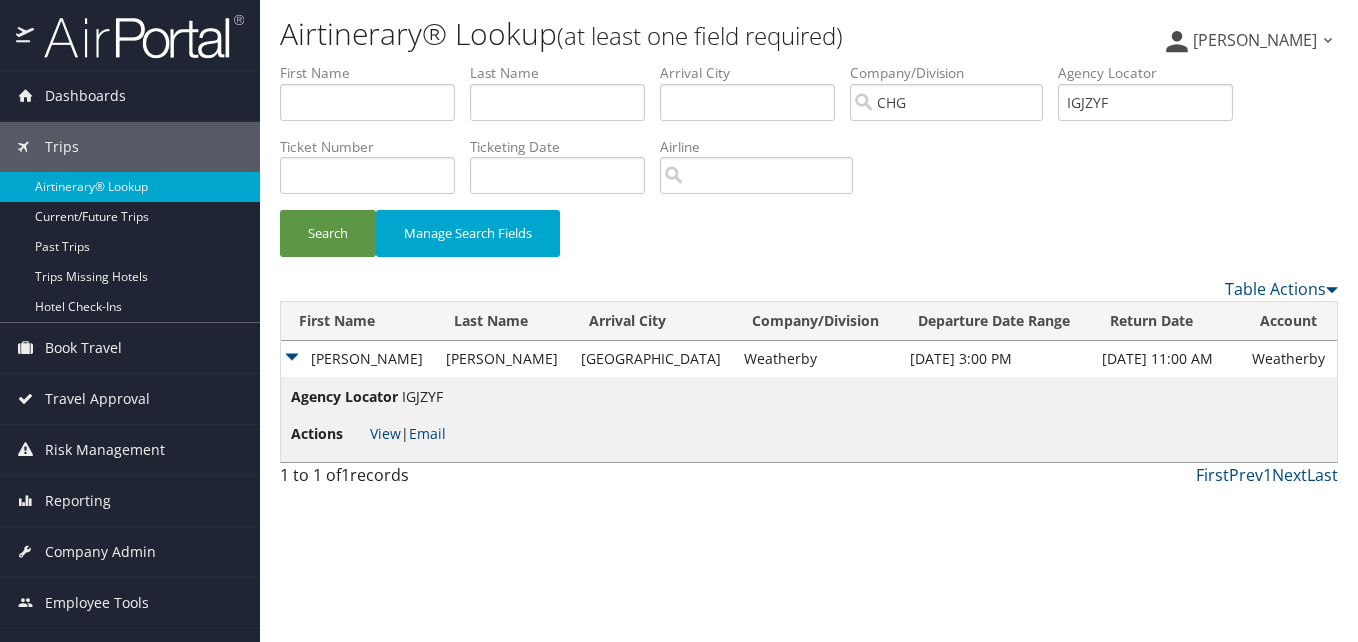 click on "Actions   View  |  Email" at bounding box center (368, 434) 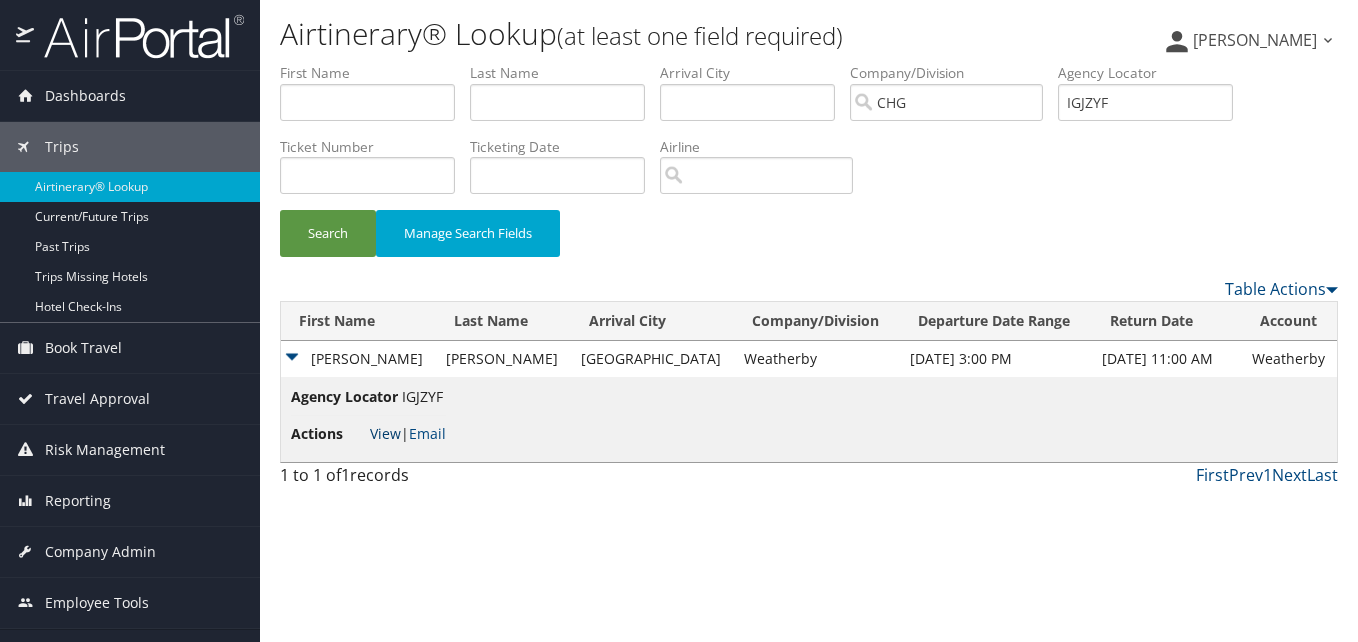 click on "View" at bounding box center [385, 433] 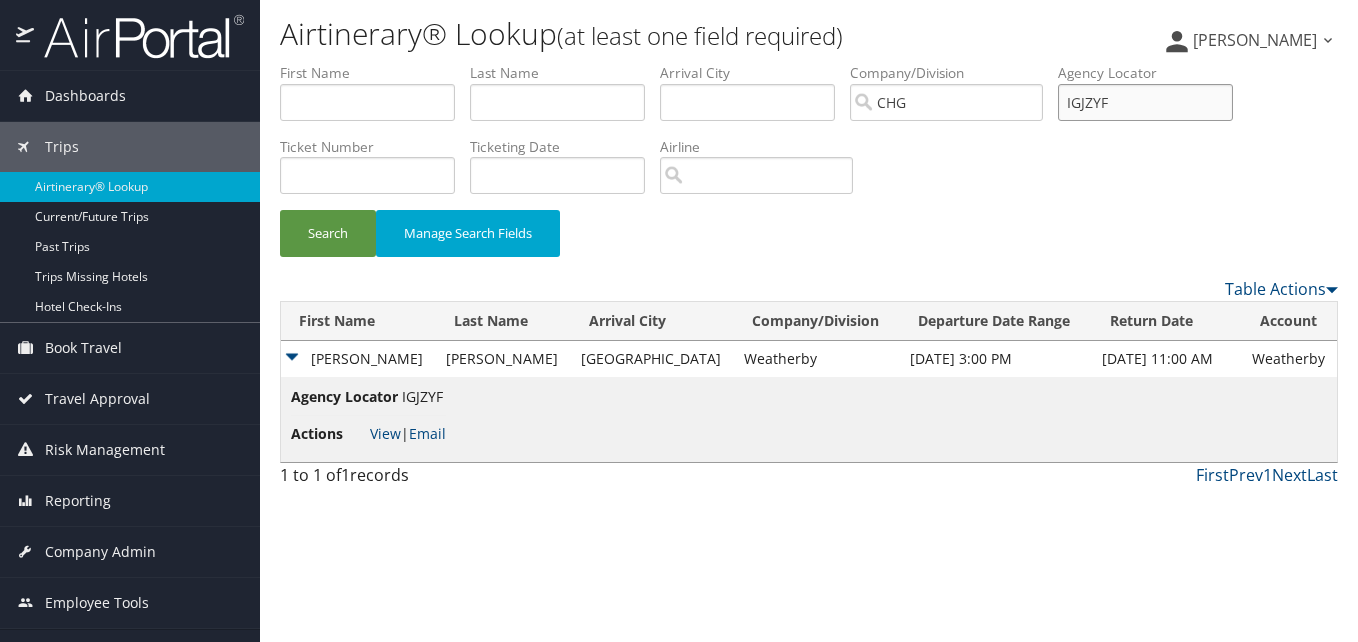 click on "IGJZYF" at bounding box center [1145, 102] 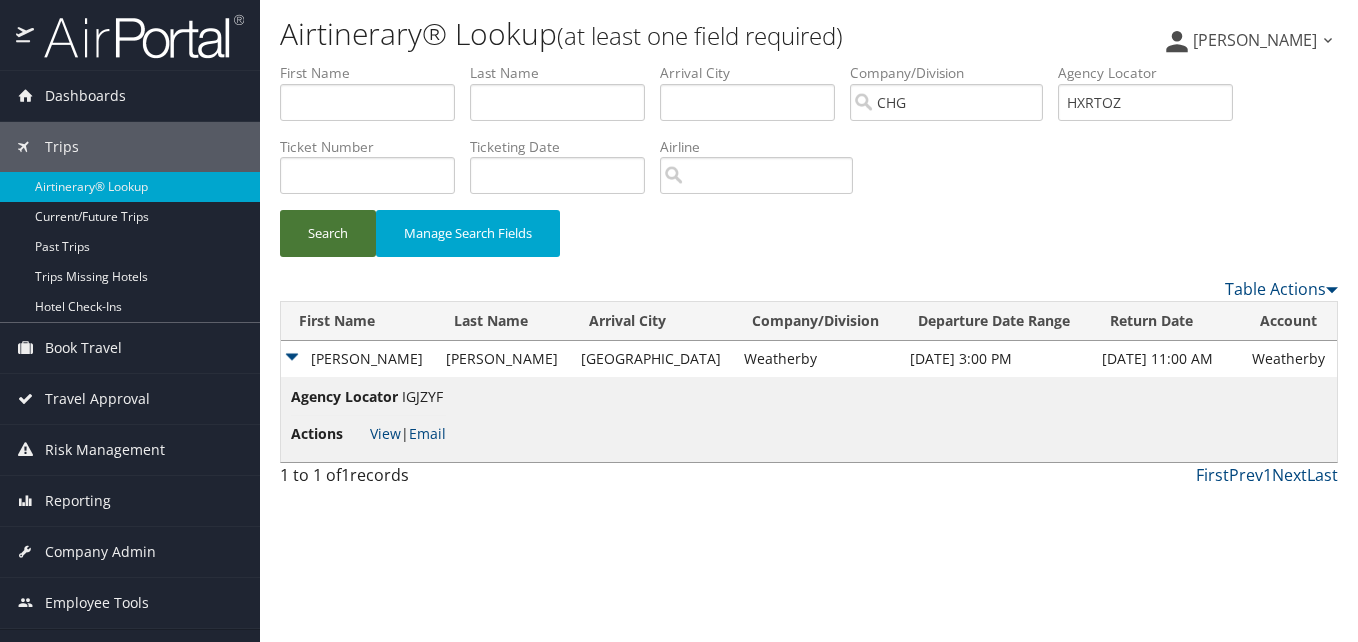 click on "Search" at bounding box center [328, 233] 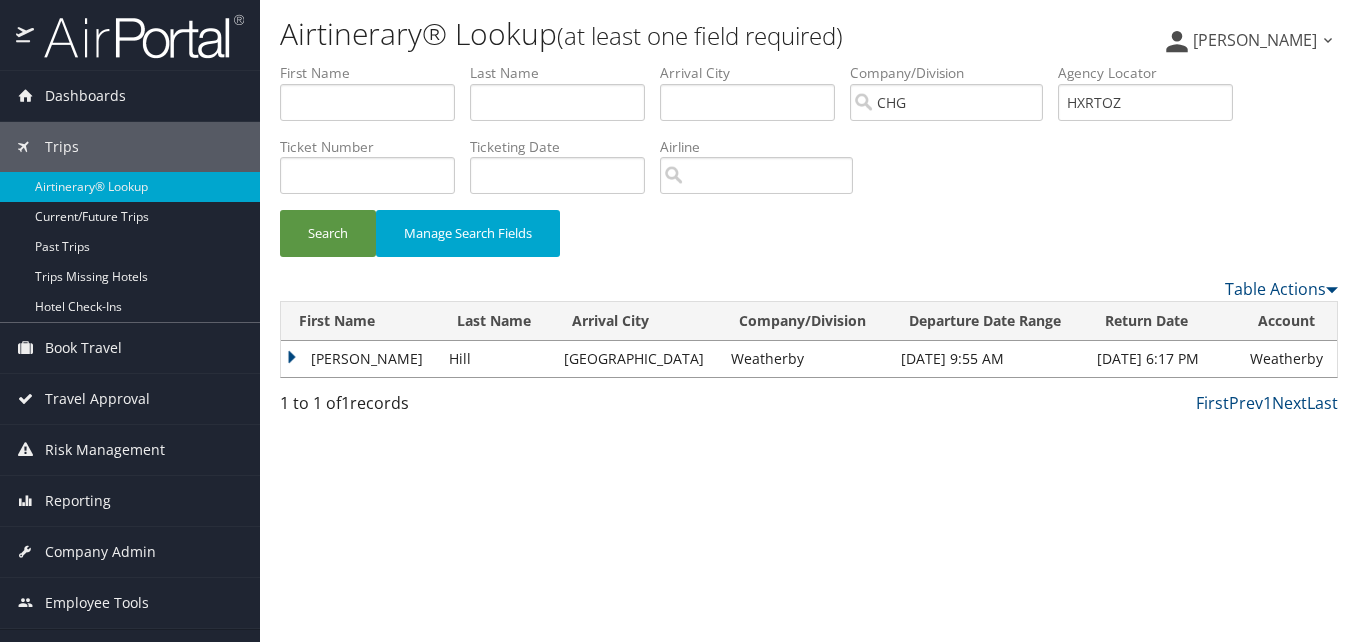 click on "Douglas" at bounding box center (360, 359) 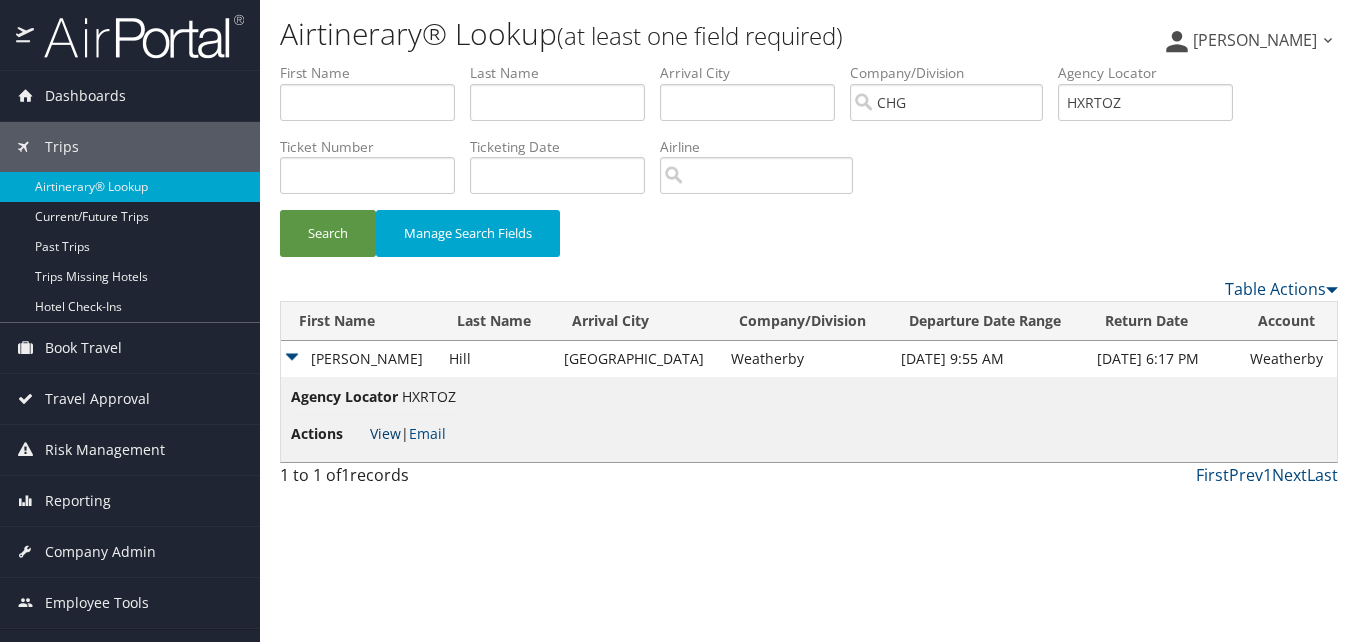 click on "View" at bounding box center (385, 433) 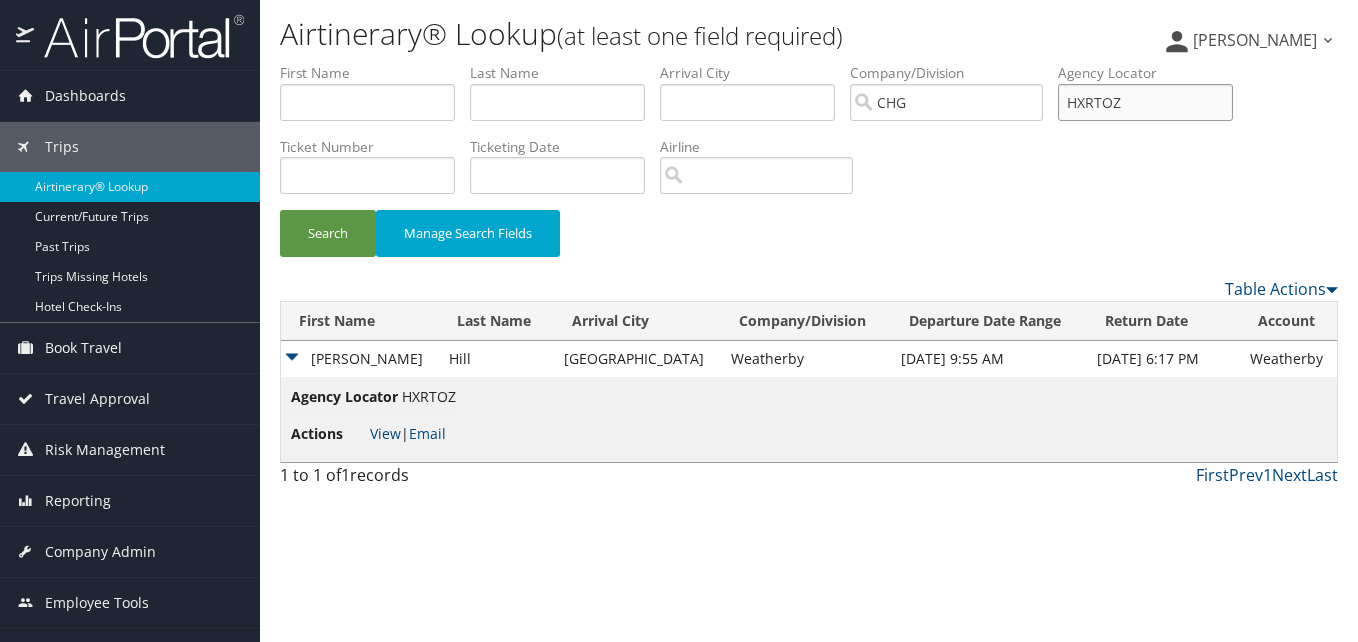 click on "HXRTOZ" at bounding box center (1145, 102) 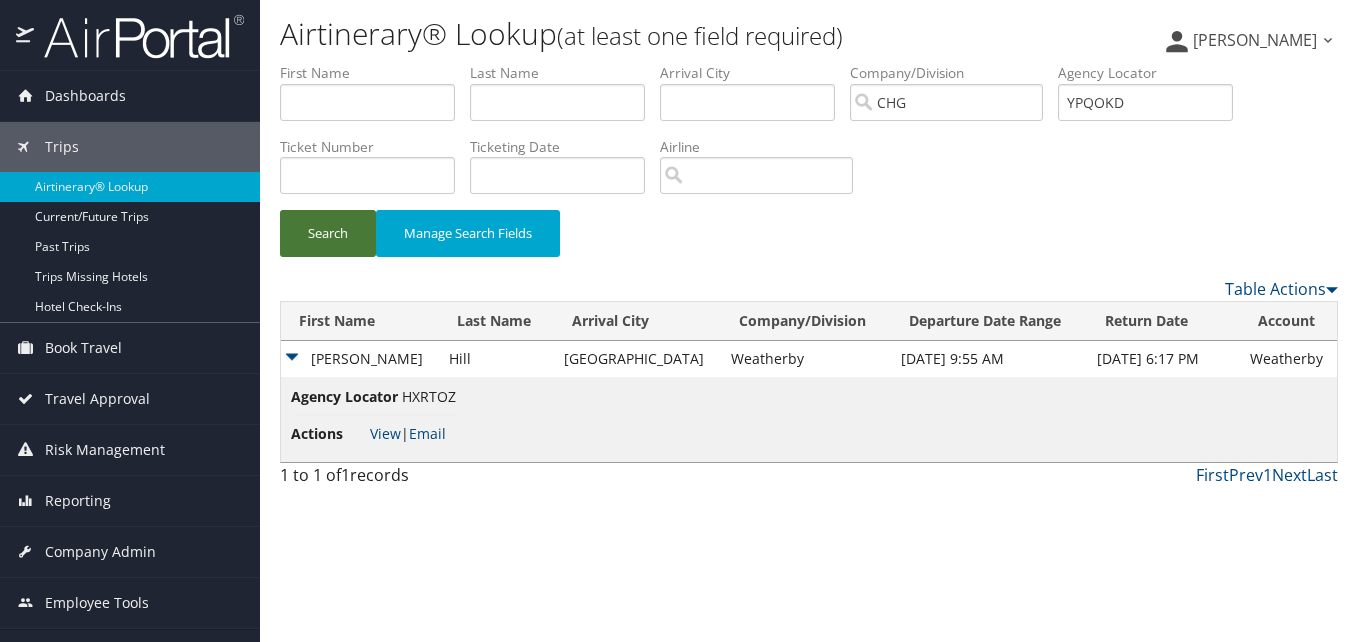 click on "Search" at bounding box center (328, 233) 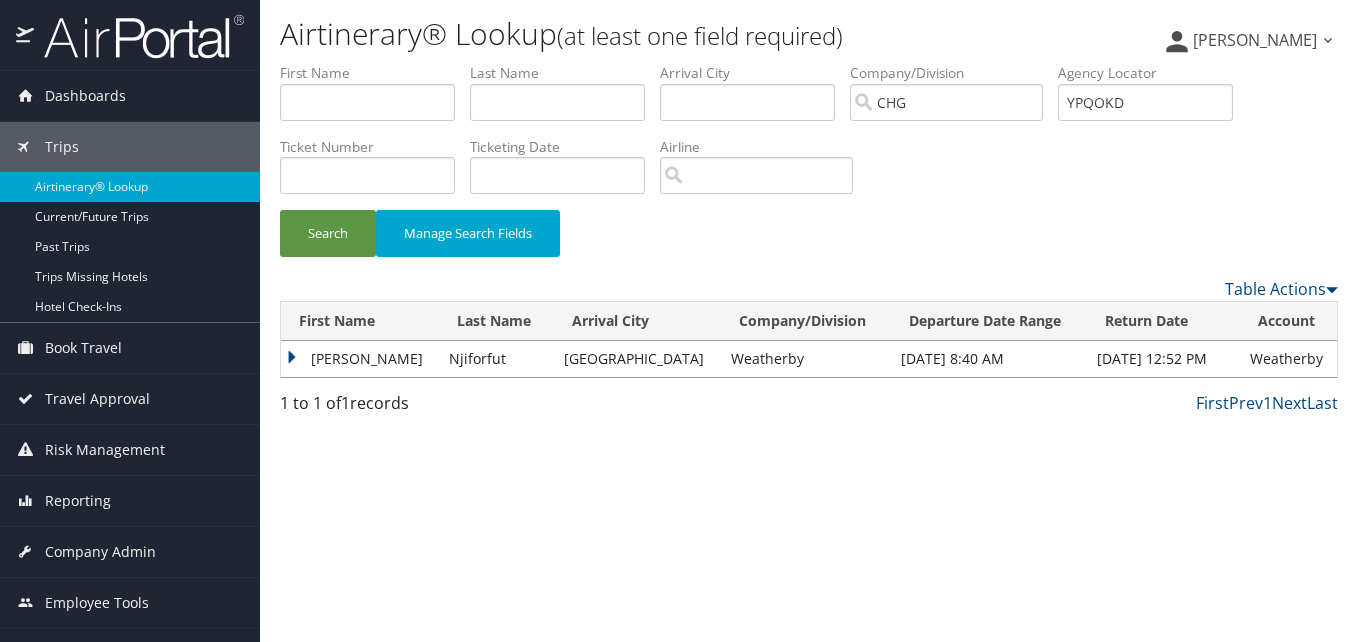click on "Eric" at bounding box center [360, 359] 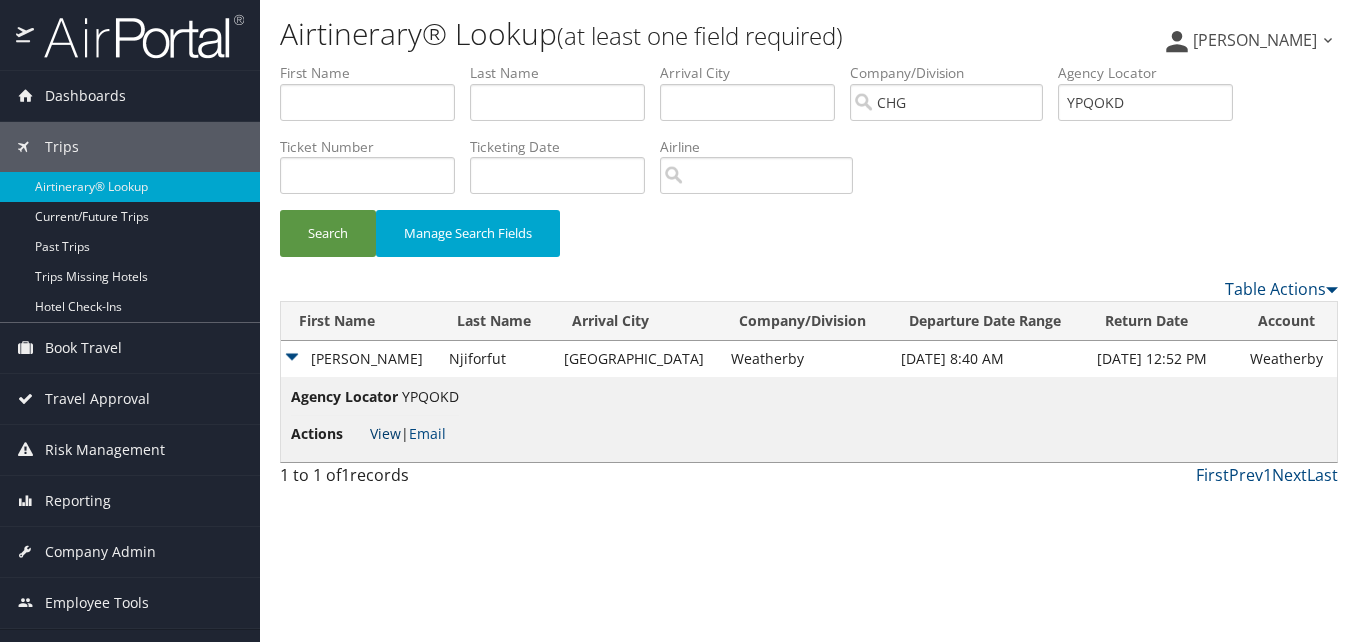 click on "View" at bounding box center [385, 433] 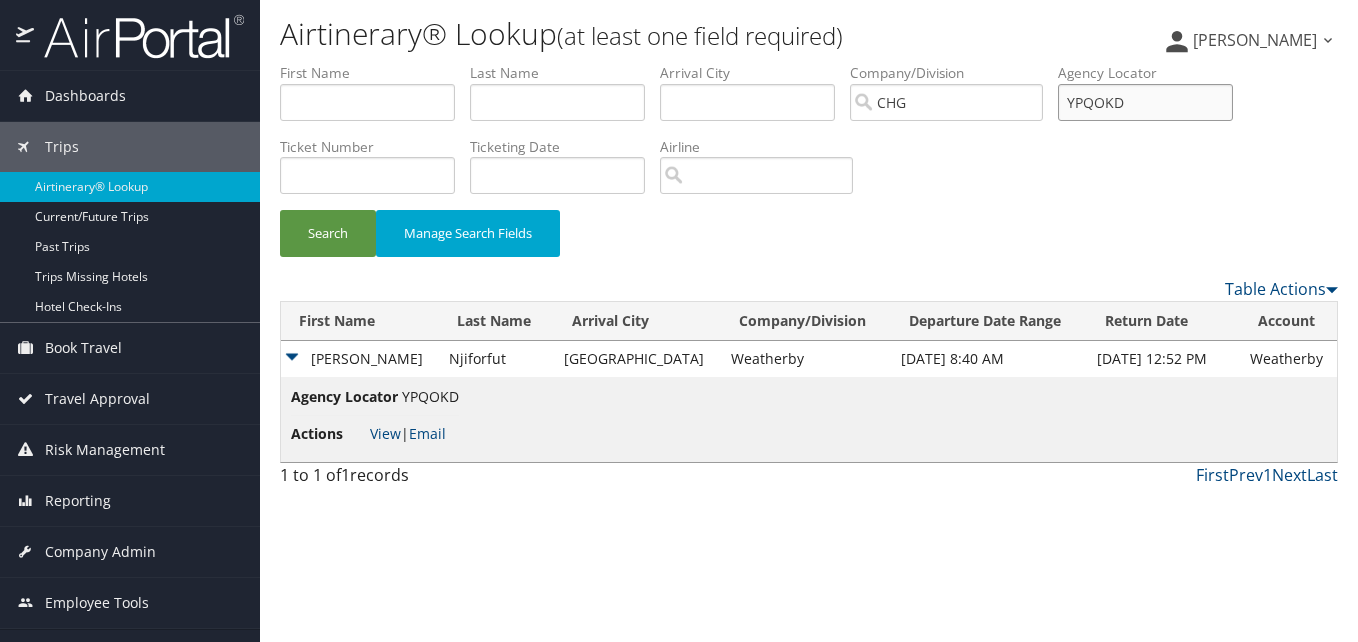 click on "YPQOKD" at bounding box center (1145, 102) 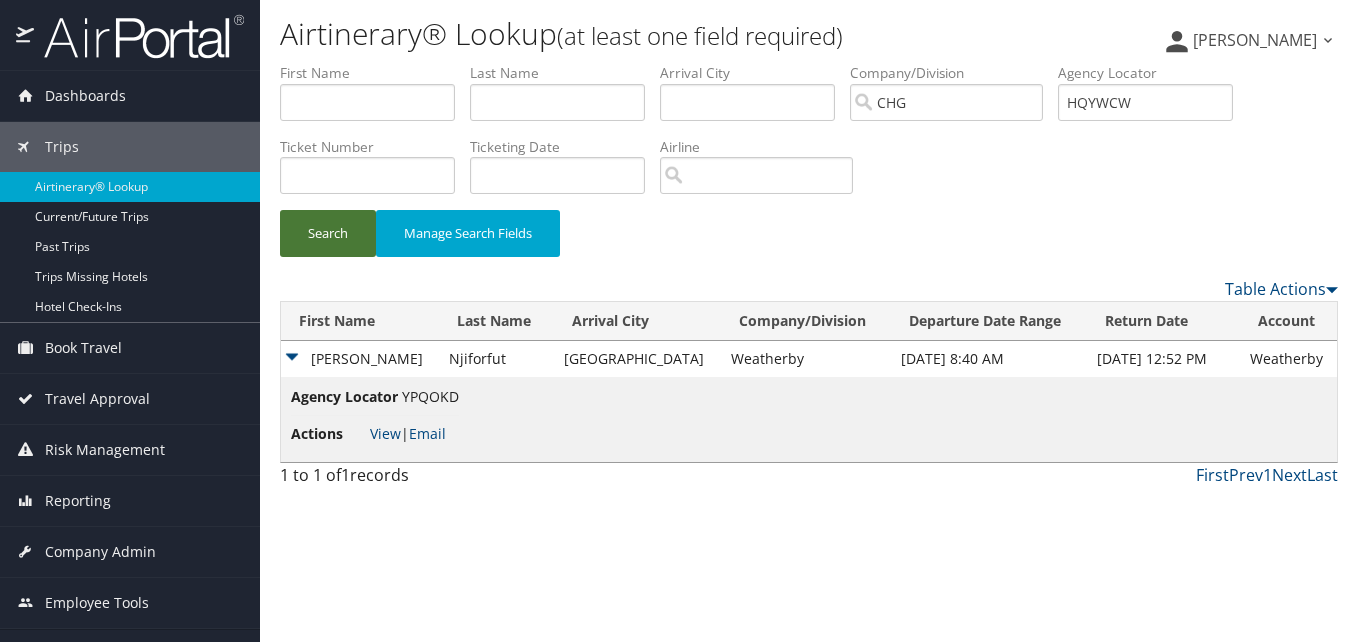 click on "Search" at bounding box center (328, 233) 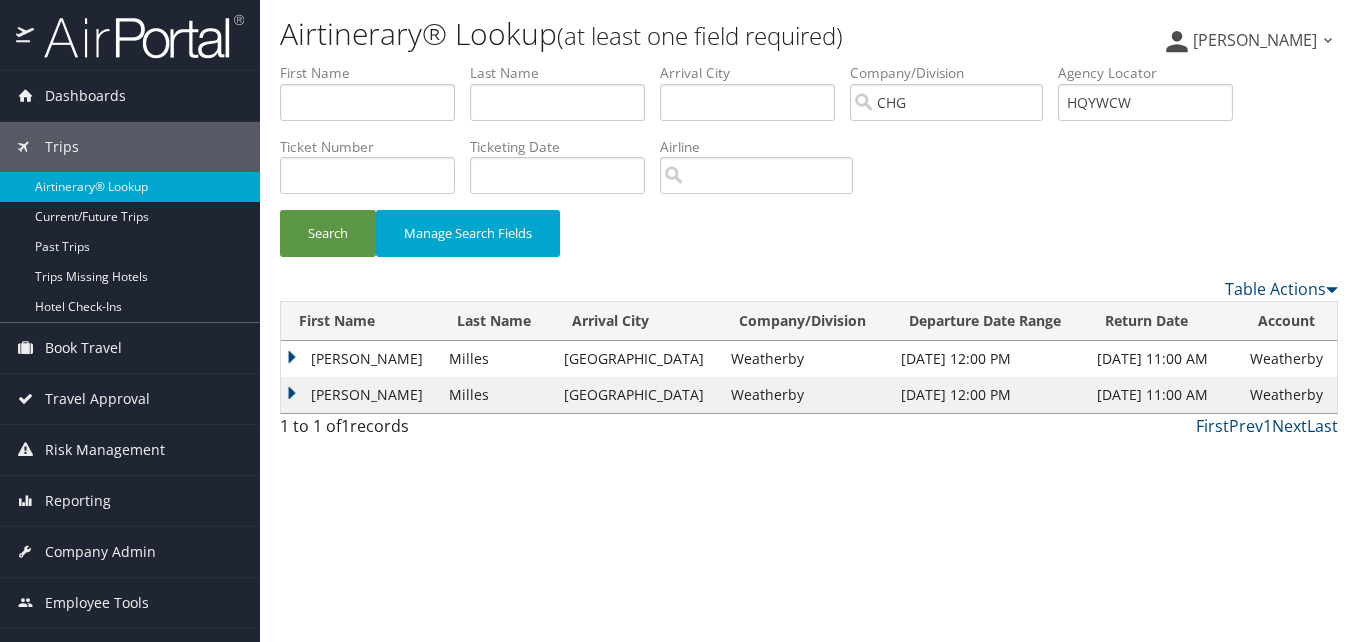 click on "Jeffrey" at bounding box center [360, 359] 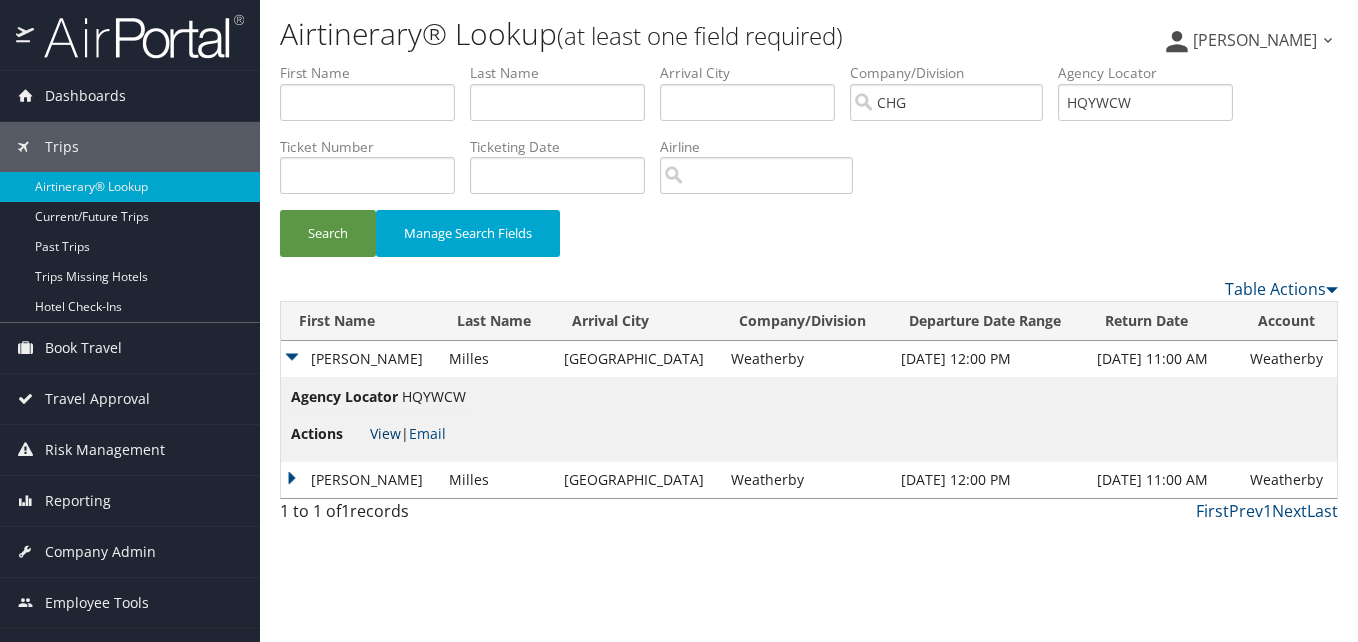click on "View" at bounding box center [385, 433] 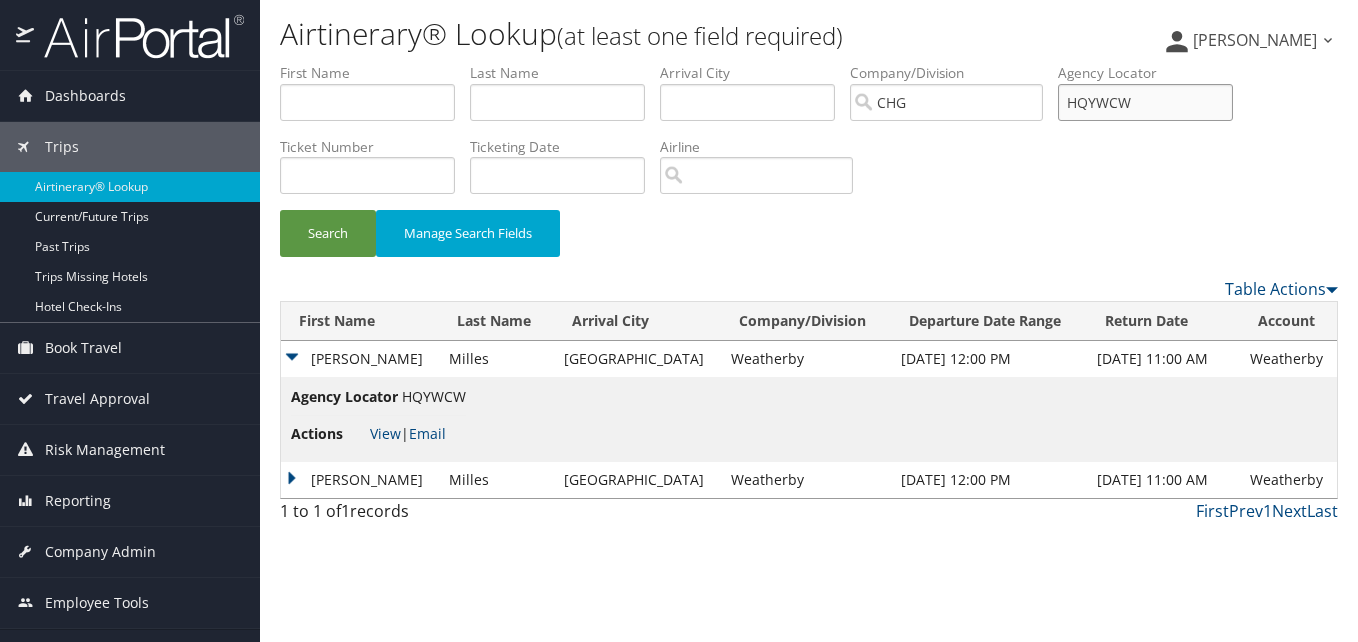 click on "HQYWCW" at bounding box center [1145, 102] 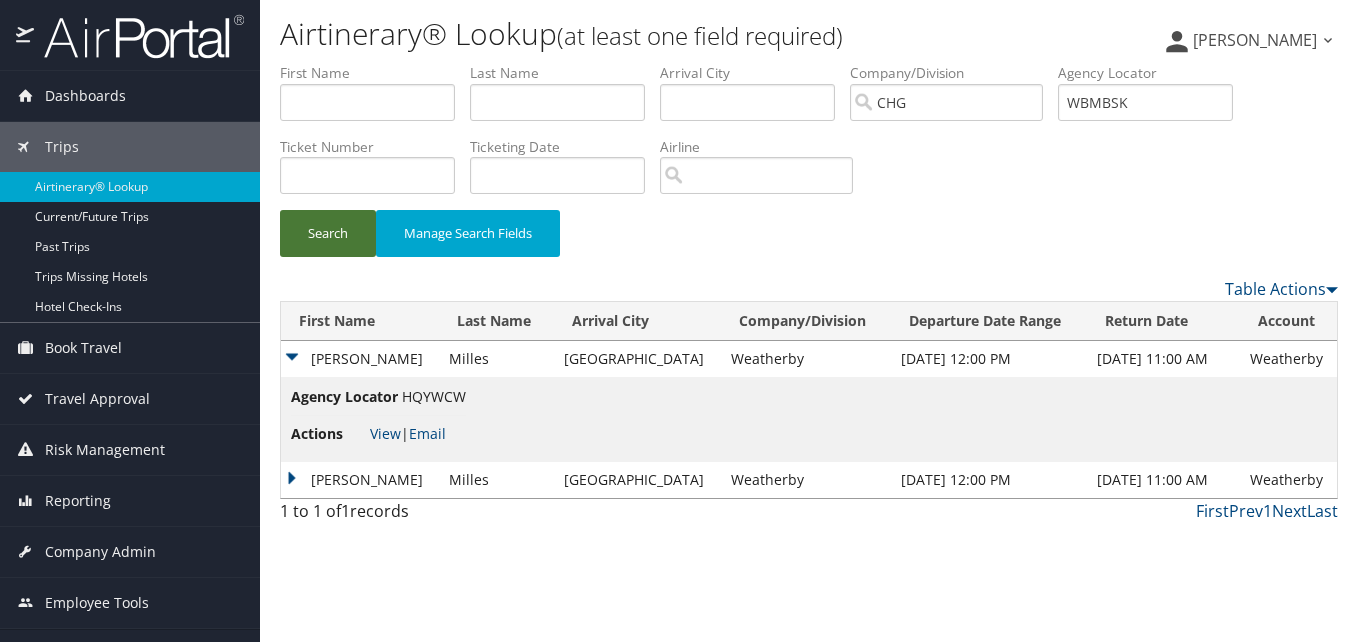 click on "Search" at bounding box center (328, 233) 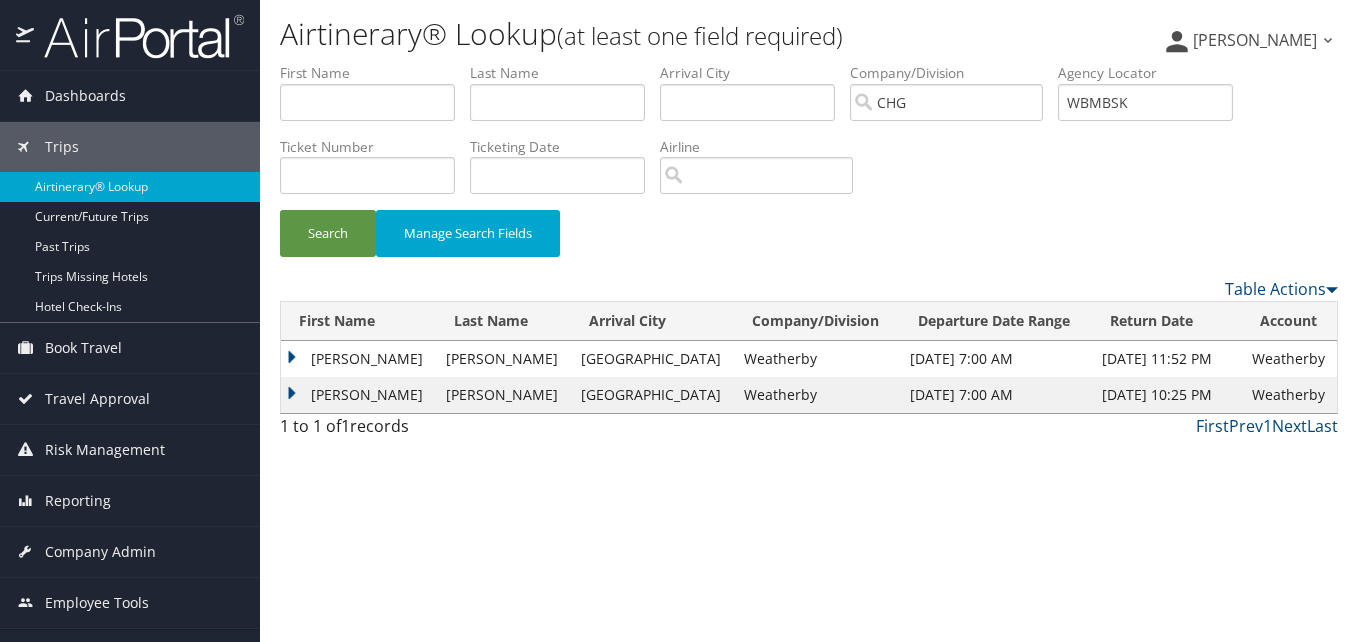 click on "John" at bounding box center (358, 359) 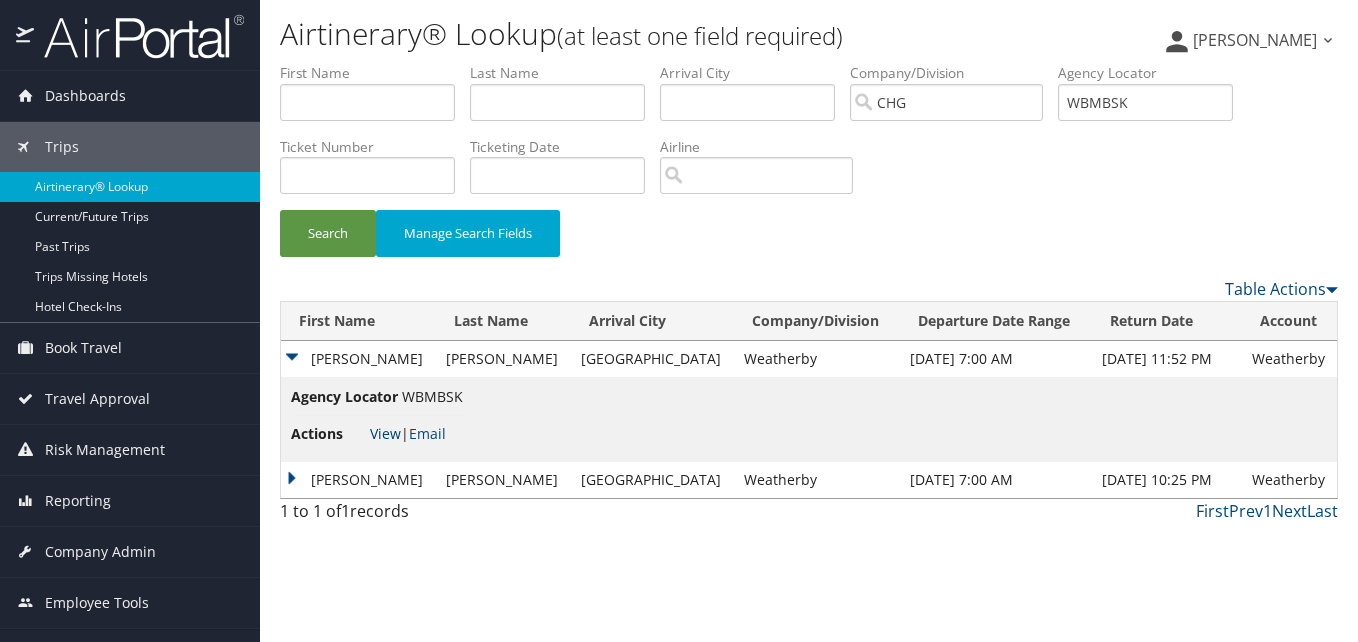 click on "View" at bounding box center [385, 433] 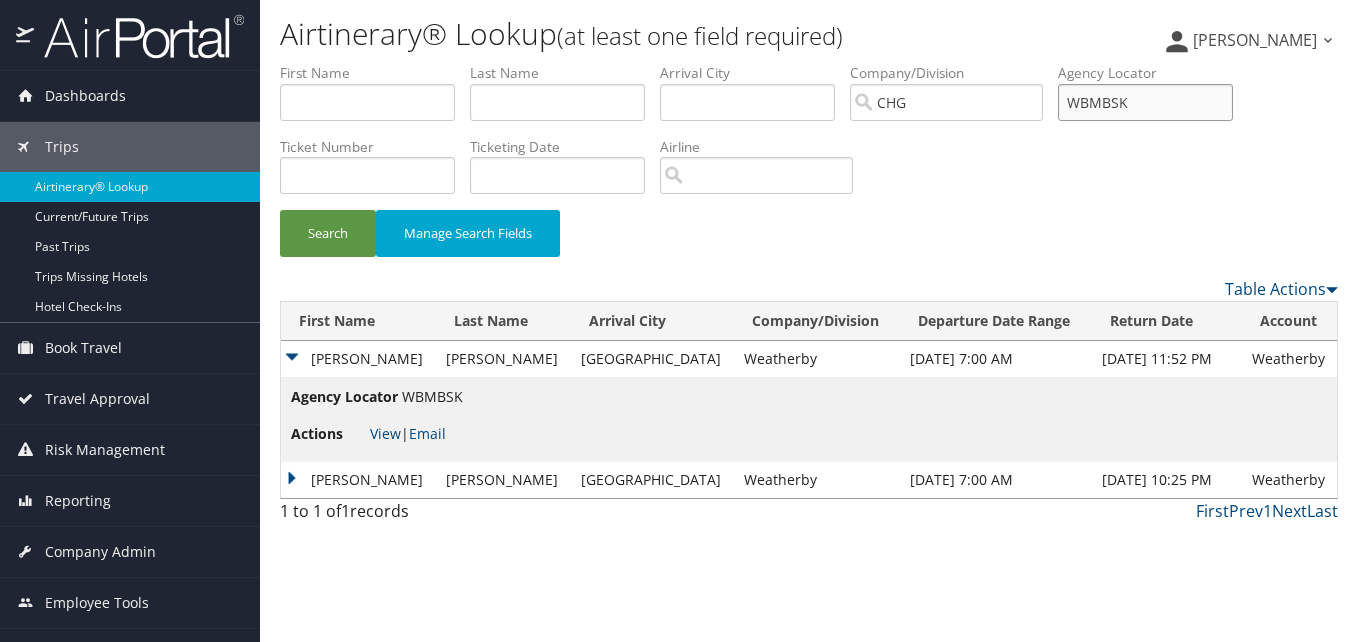 click on "WBMBSK" at bounding box center [1145, 102] 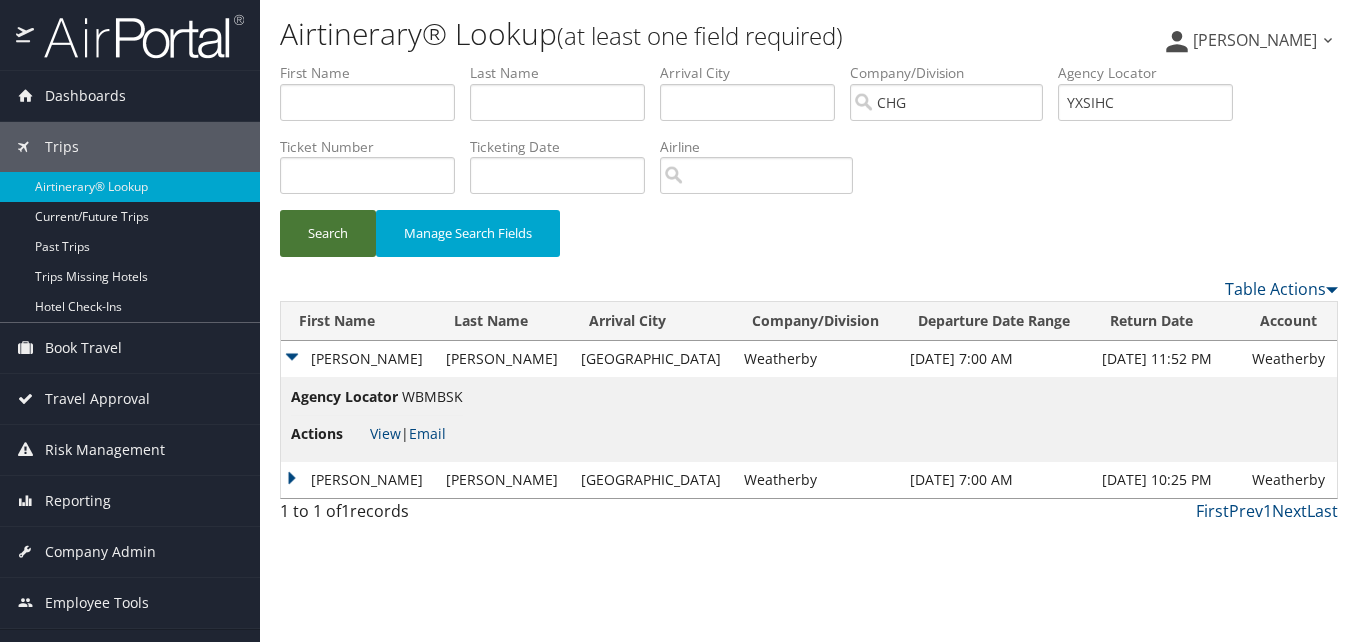 click on "Search" at bounding box center (328, 233) 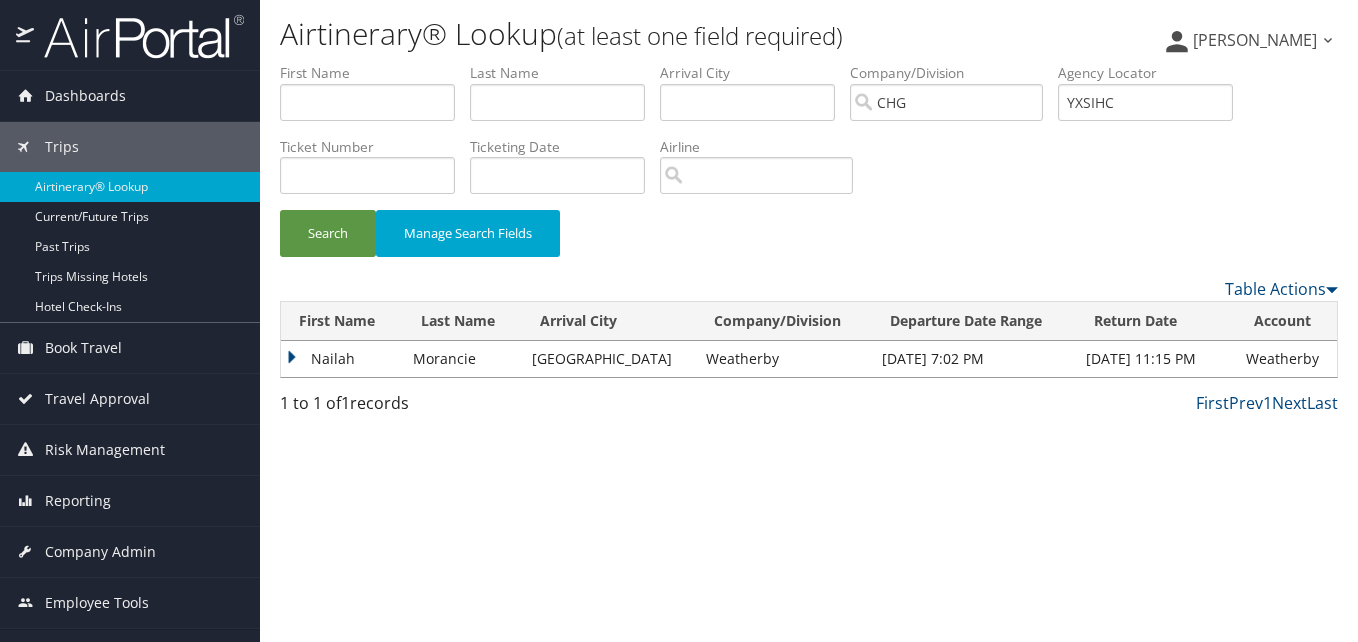 click on "Nailah" at bounding box center (342, 359) 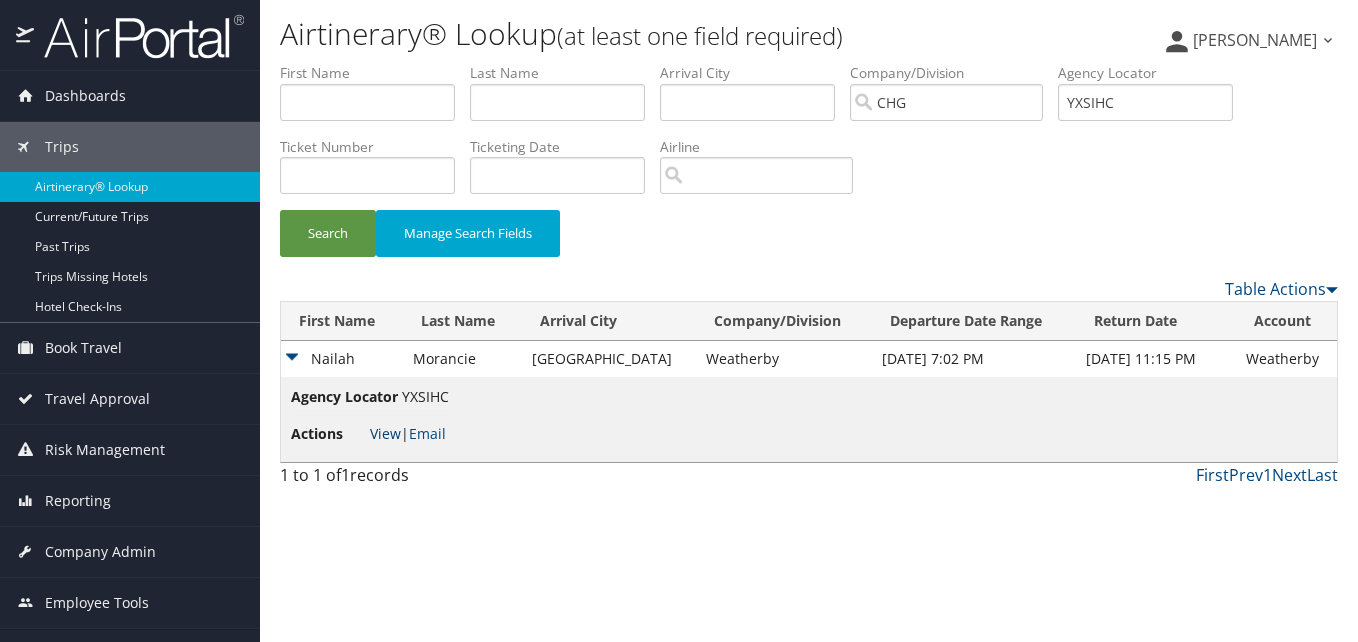 click on "View" at bounding box center (385, 433) 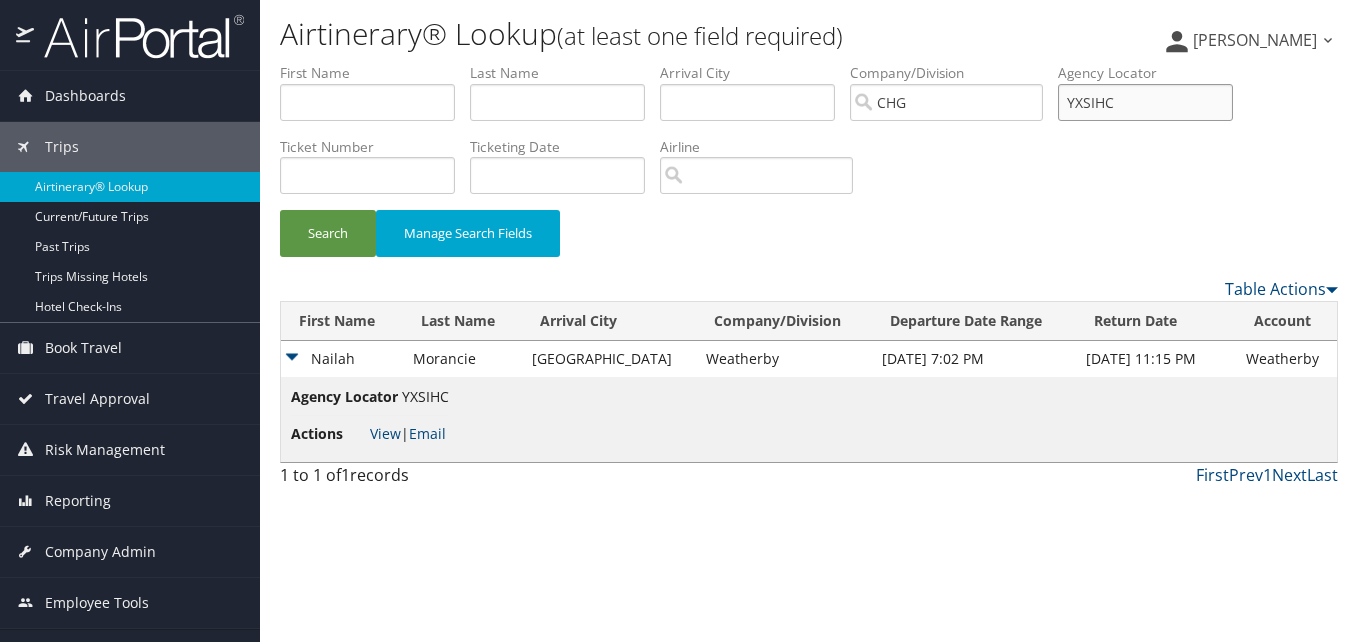 click on "YXSIHC" at bounding box center [1145, 102] 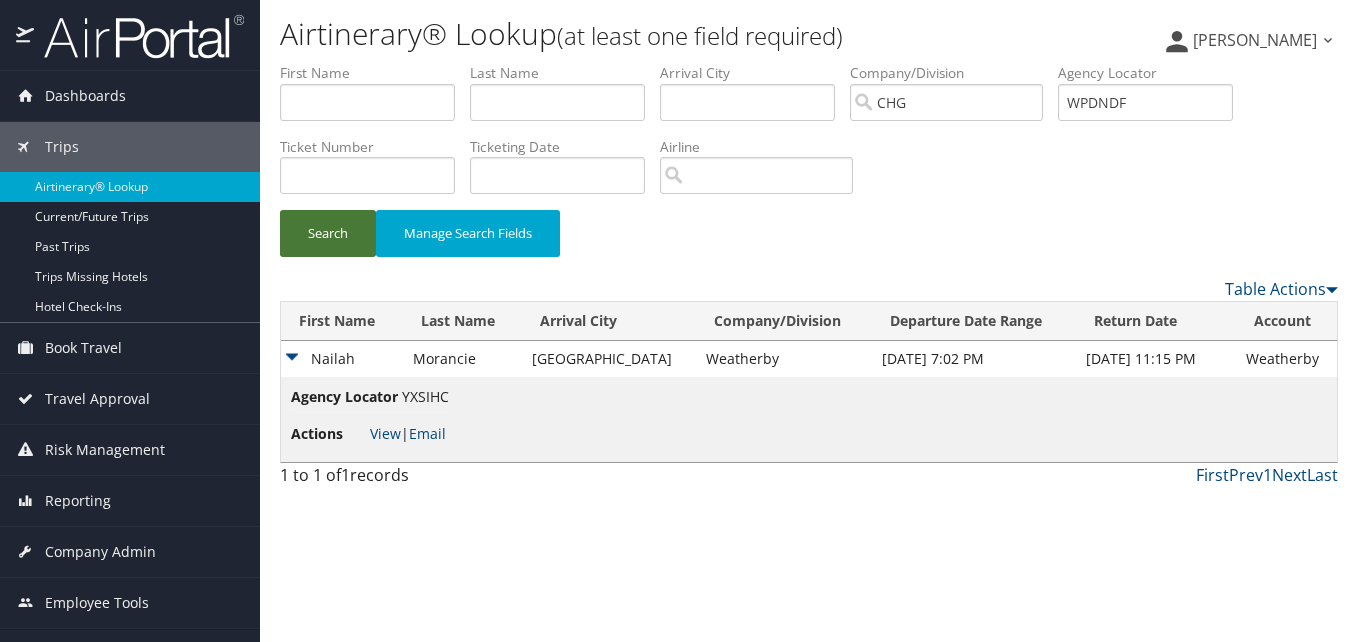 click on "Search" at bounding box center [328, 233] 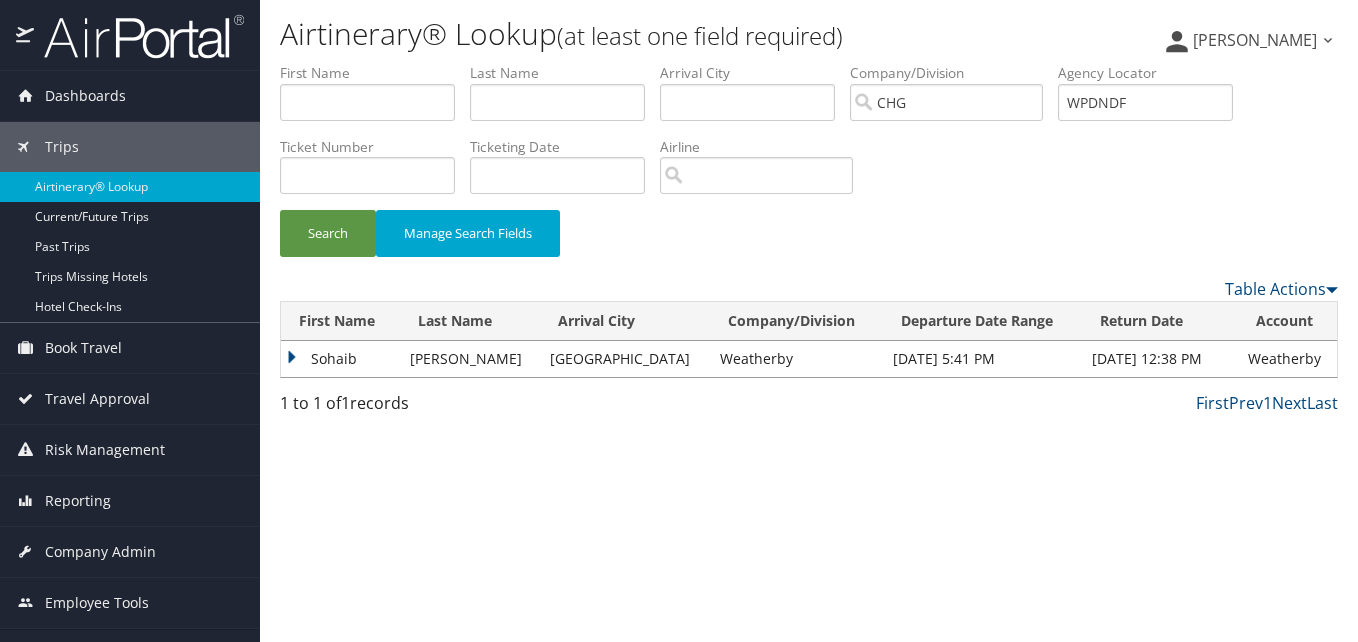 click on "Sohaib" at bounding box center [340, 359] 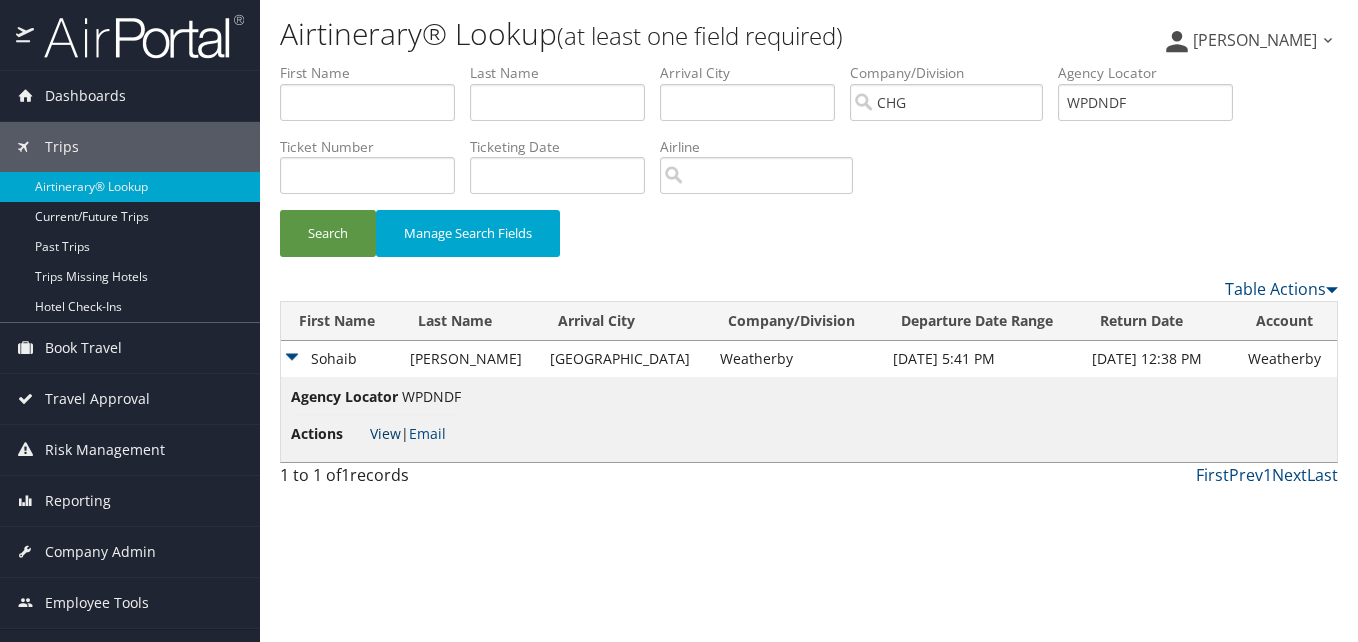 click on "View" at bounding box center (385, 433) 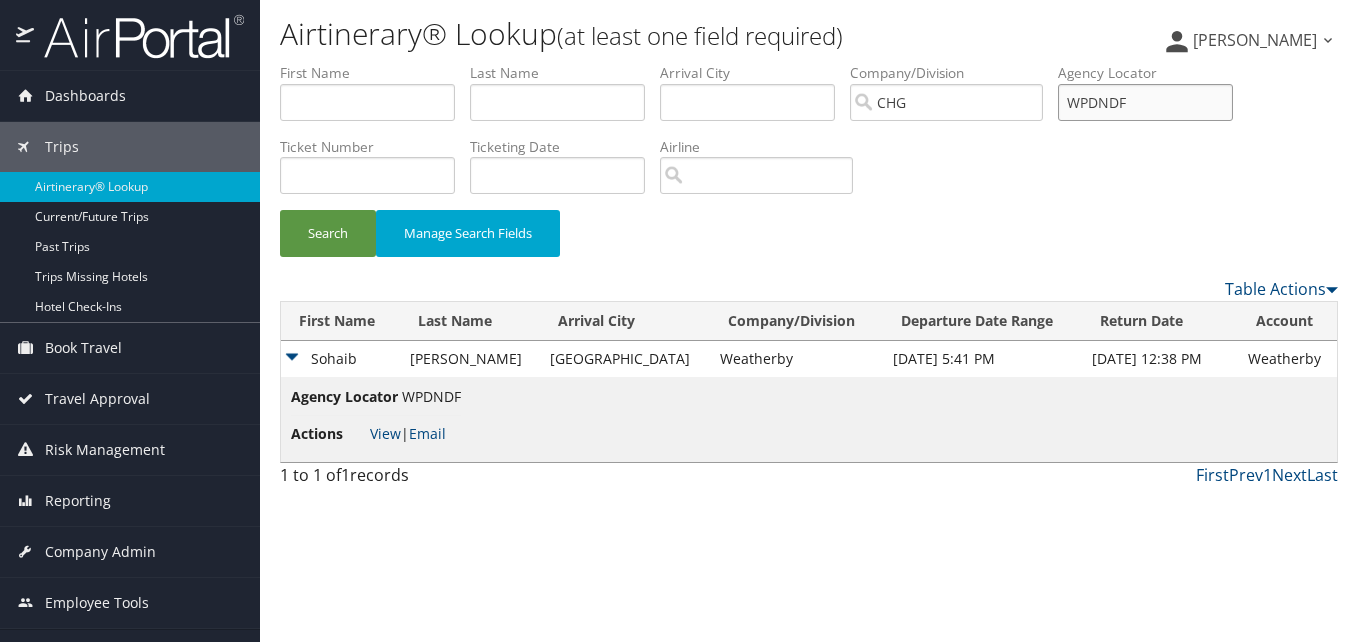 click on "WPDNDF" at bounding box center [1145, 102] 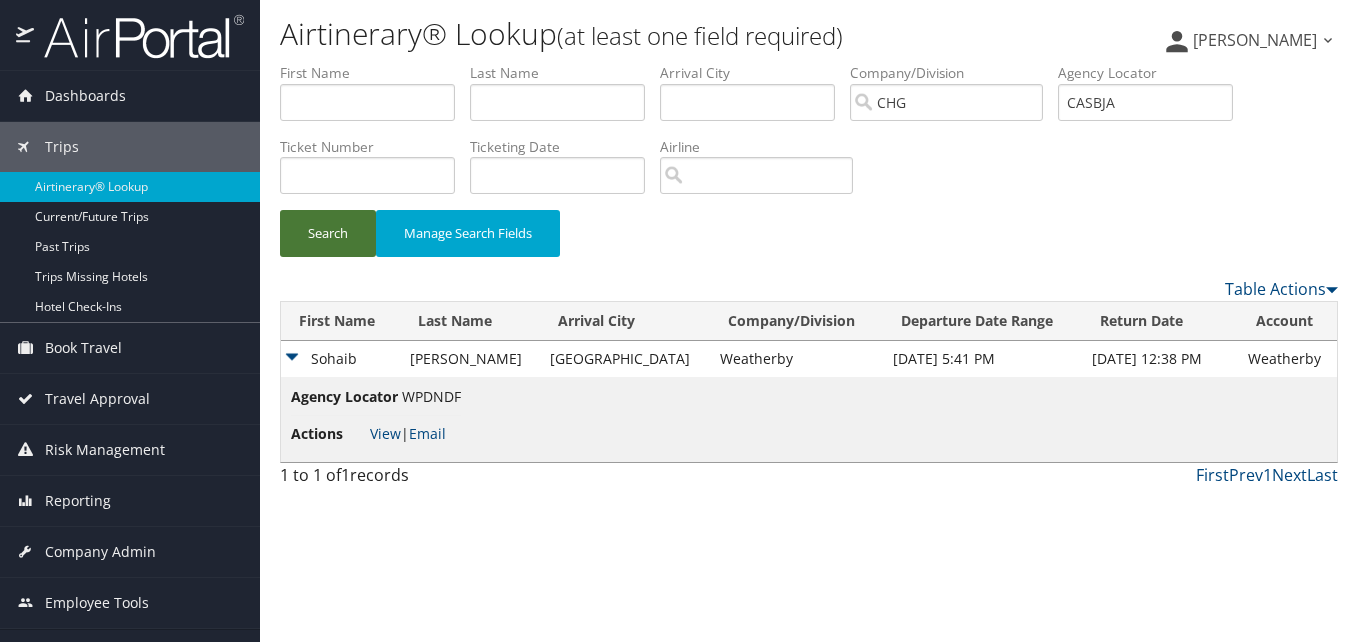 click on "Search" at bounding box center (328, 233) 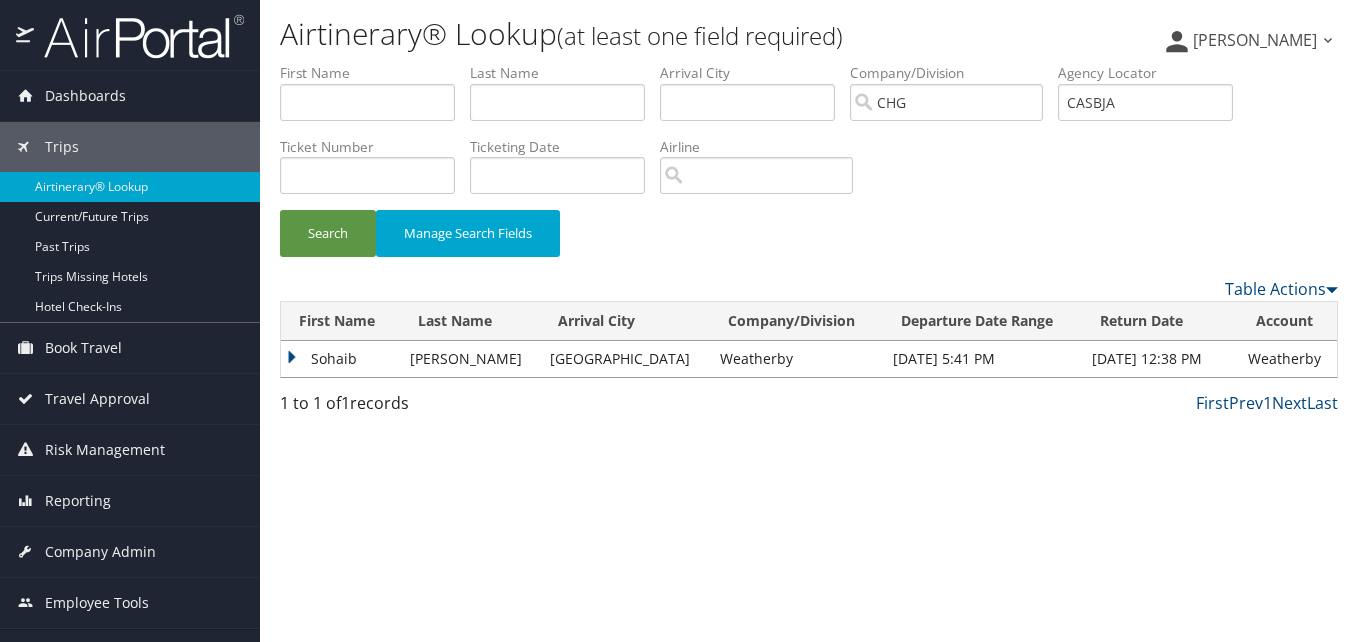 click on "Sohaib" at bounding box center (340, 359) 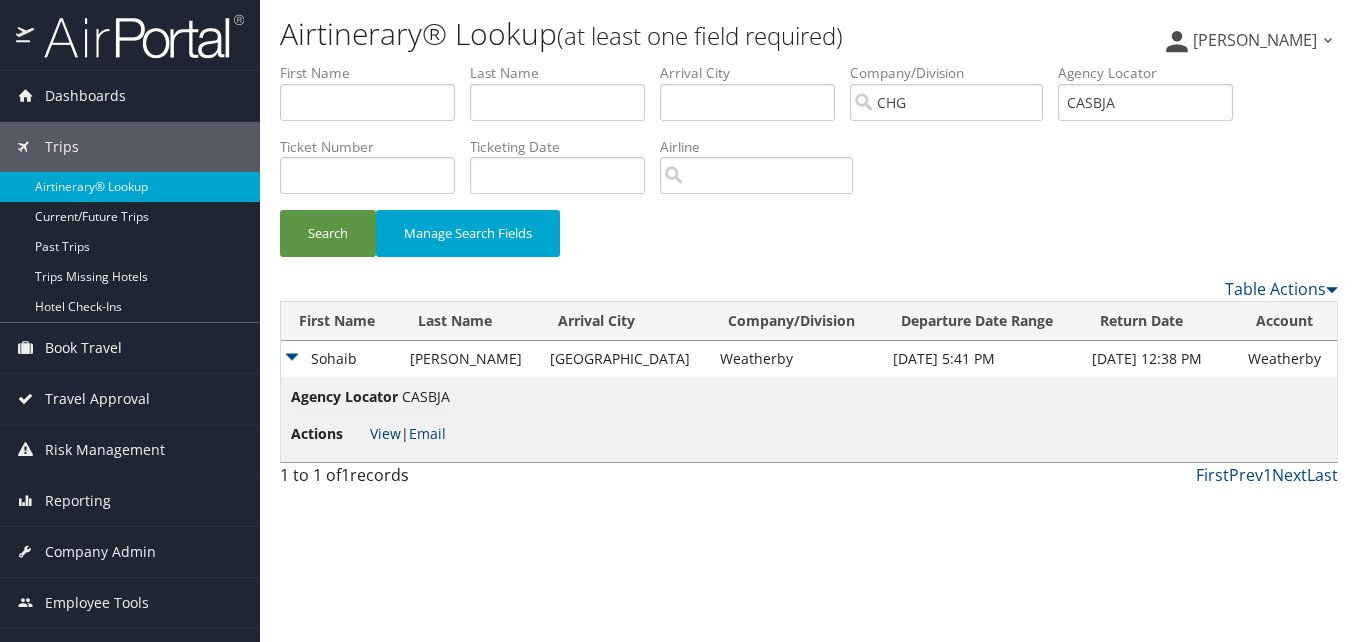 click on "View" at bounding box center [385, 433] 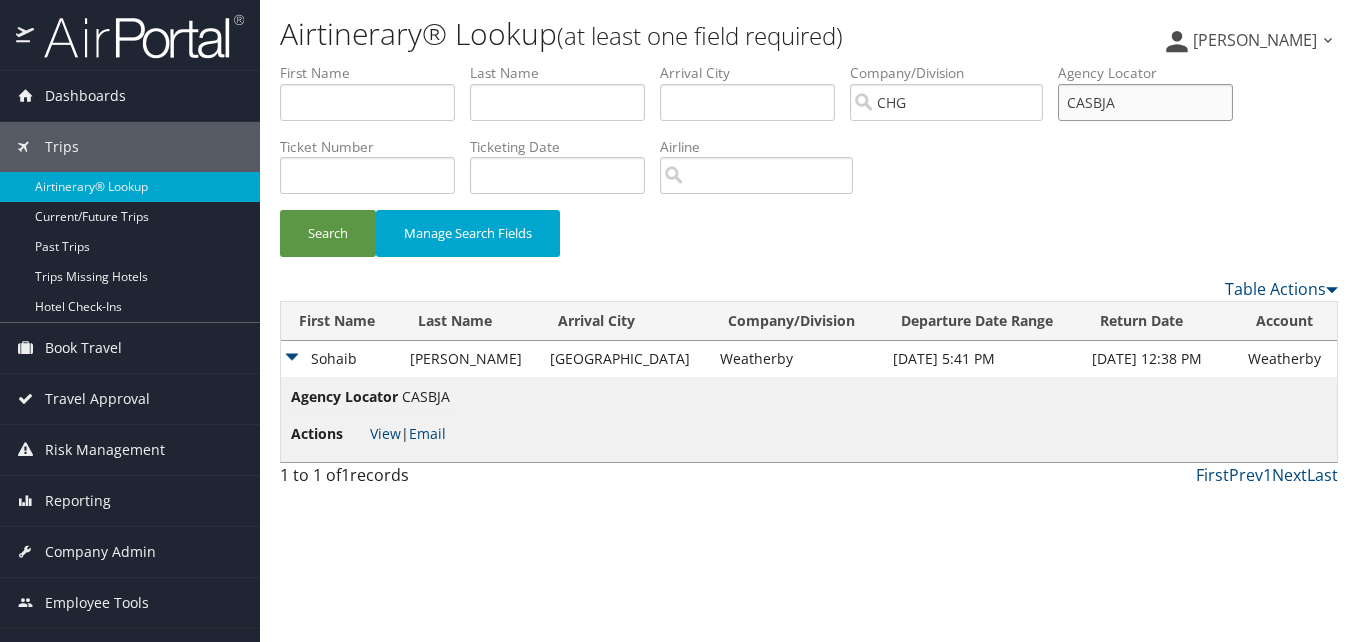 click on "CASBJA" at bounding box center (1145, 102) 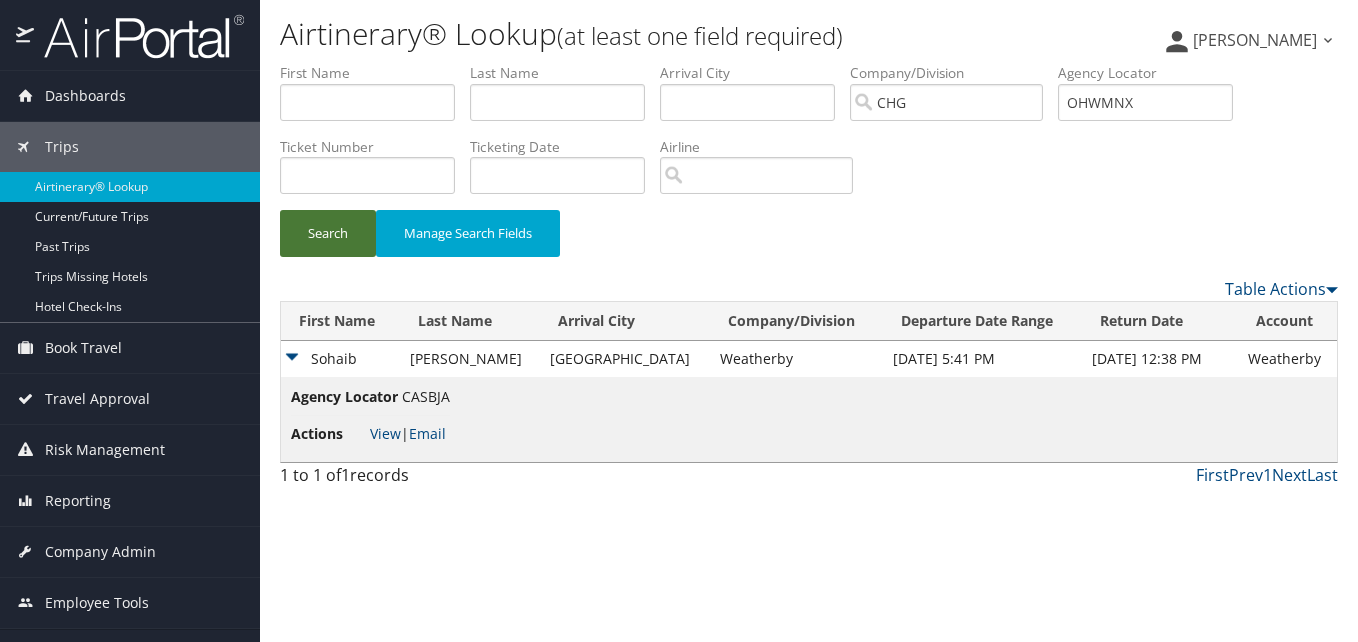 click on "Search" at bounding box center [328, 233] 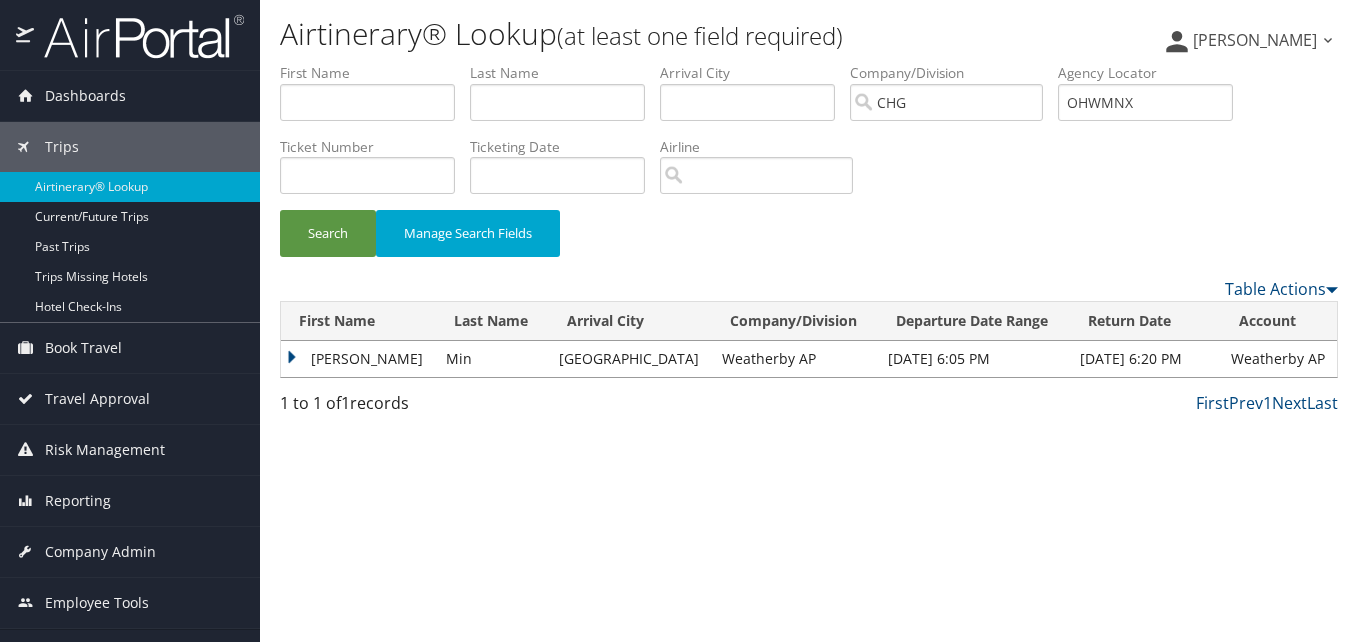 drag, startPoint x: 294, startPoint y: 352, endPoint x: 311, endPoint y: 370, distance: 24.758837 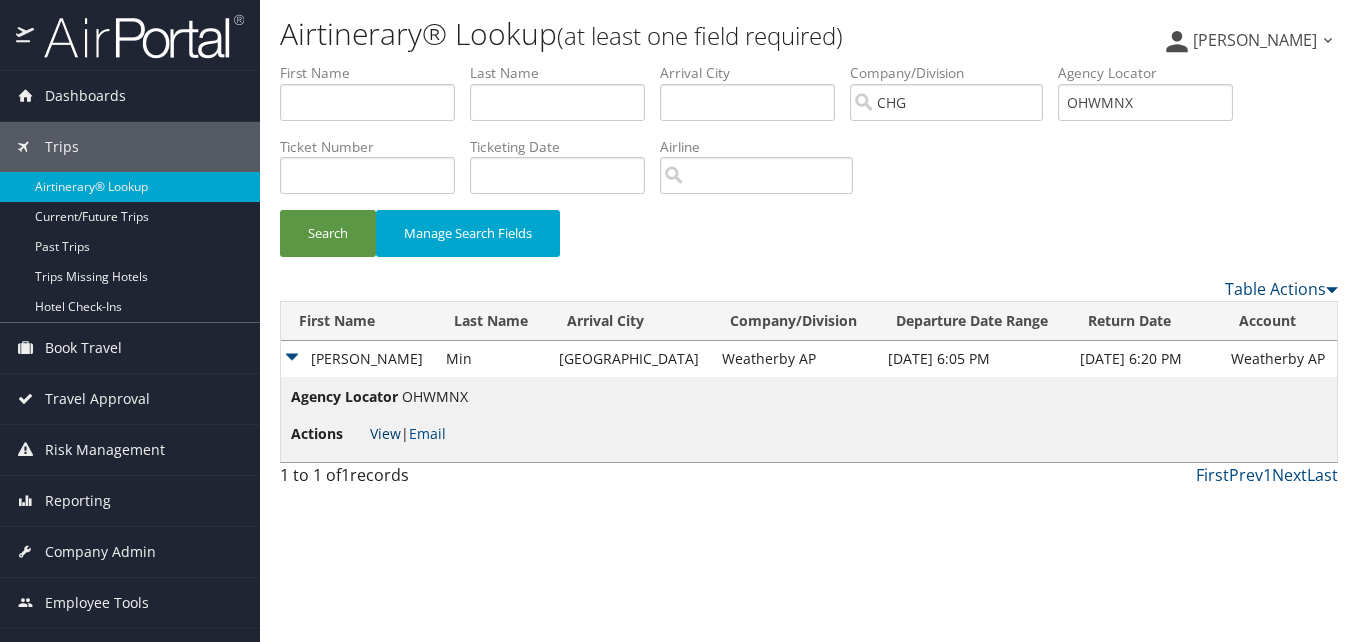 click on "View" at bounding box center (385, 433) 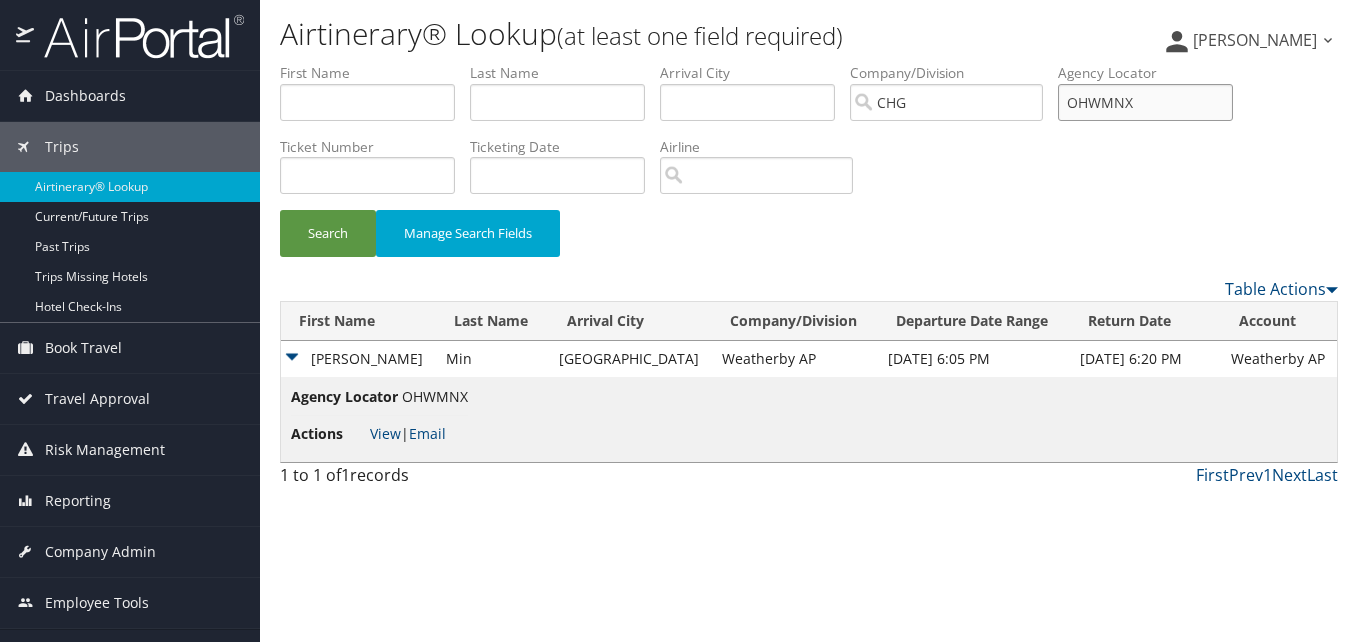 click on "OHWMNX" at bounding box center (1145, 102) 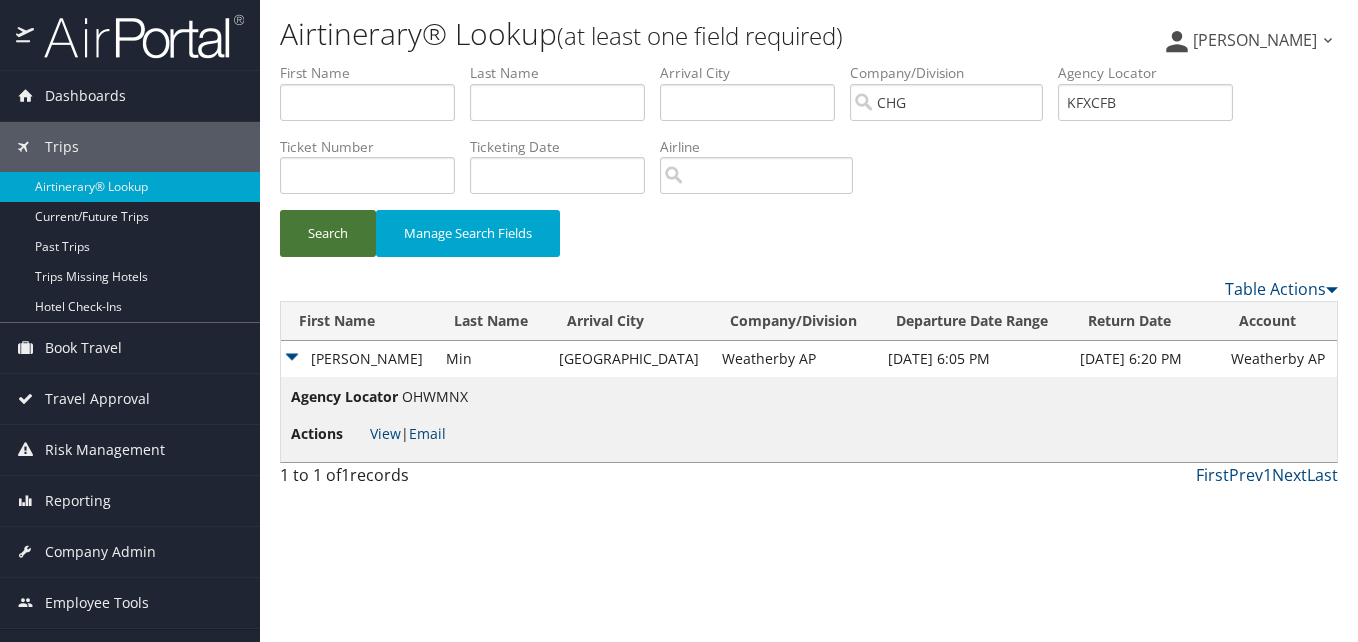click on "Search" at bounding box center [328, 233] 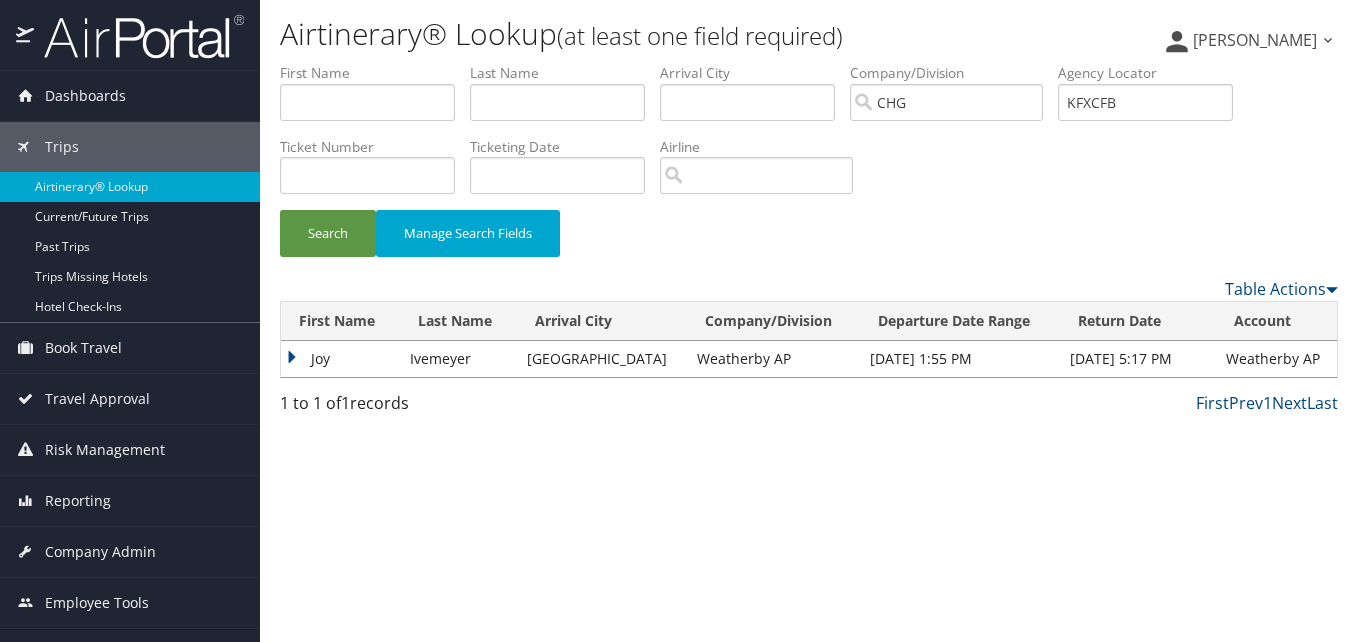 click on "Joy" at bounding box center (340, 359) 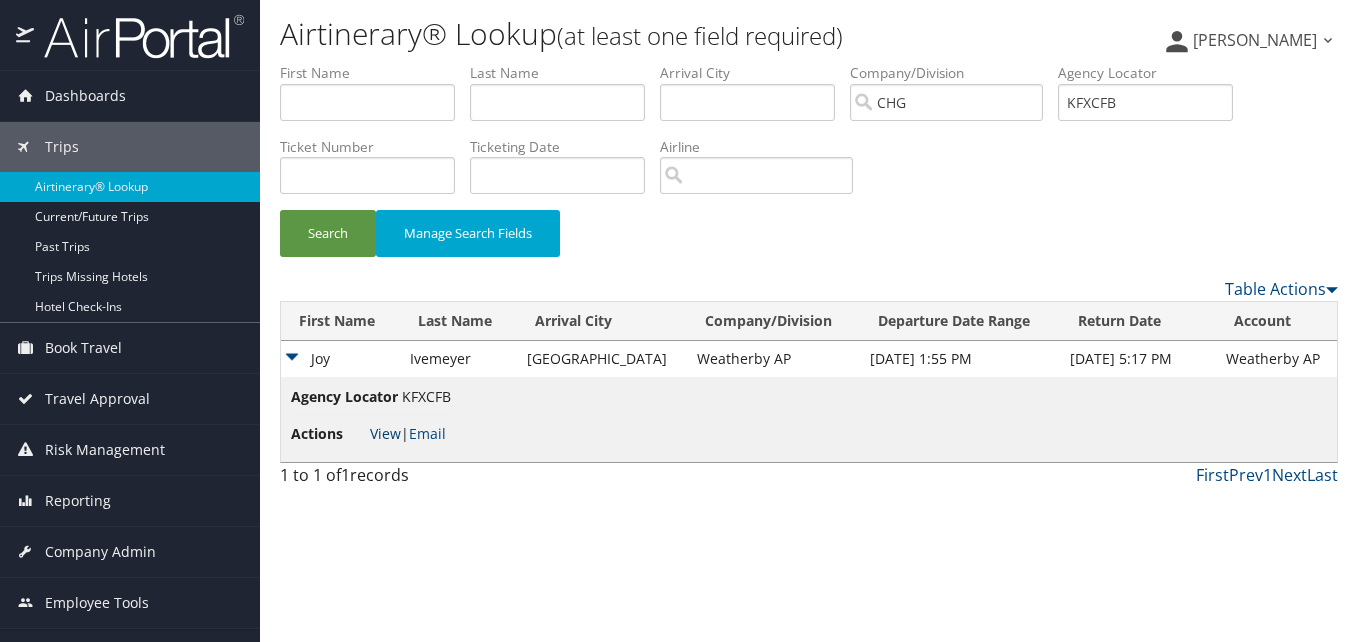click on "View" at bounding box center (385, 433) 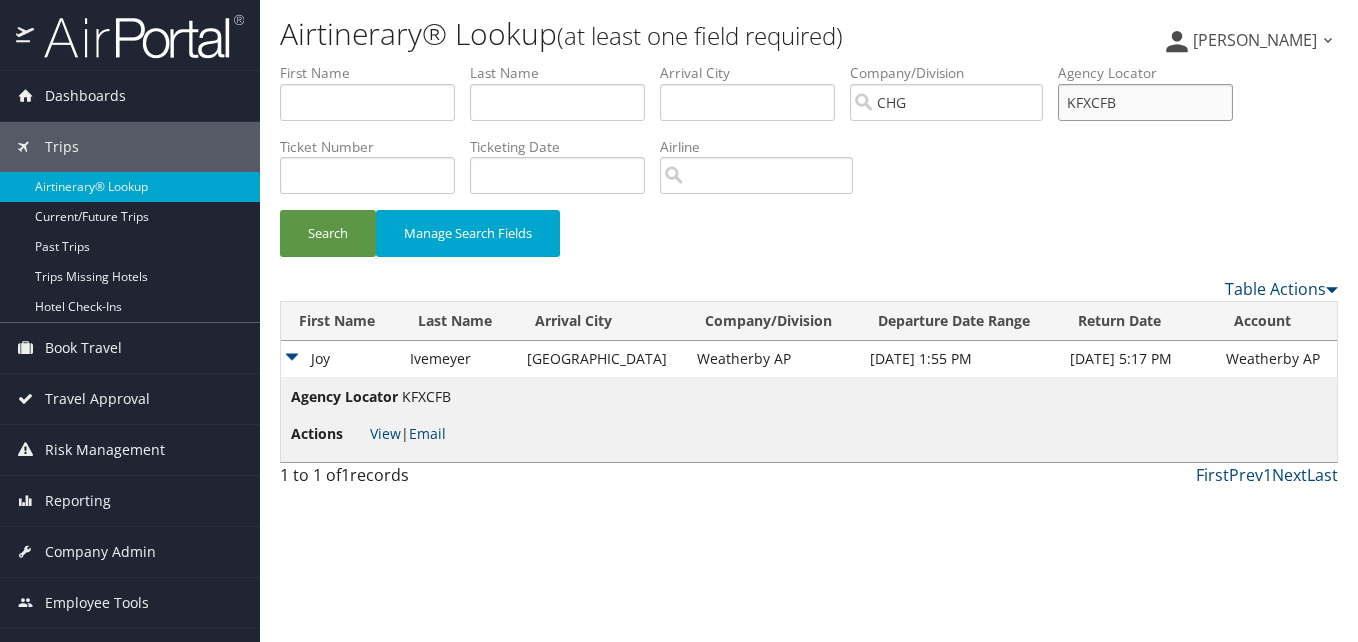 click on "KFXCFB" at bounding box center (1145, 102) 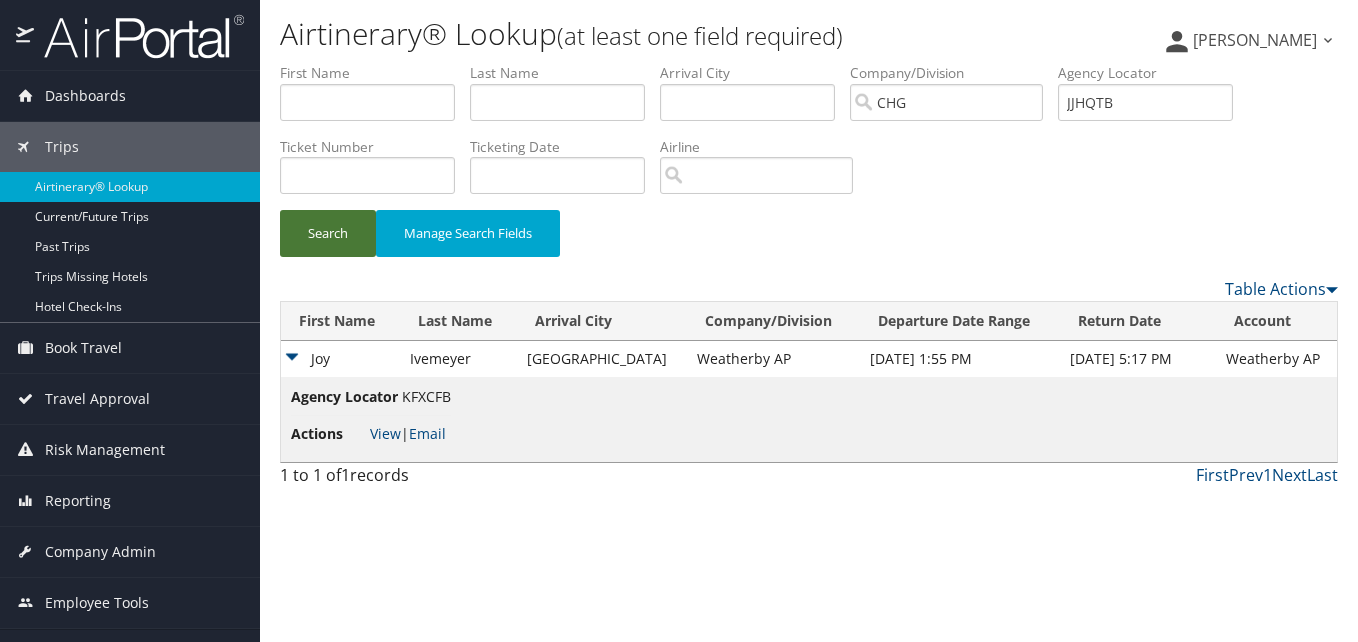 click on "Search" at bounding box center [328, 233] 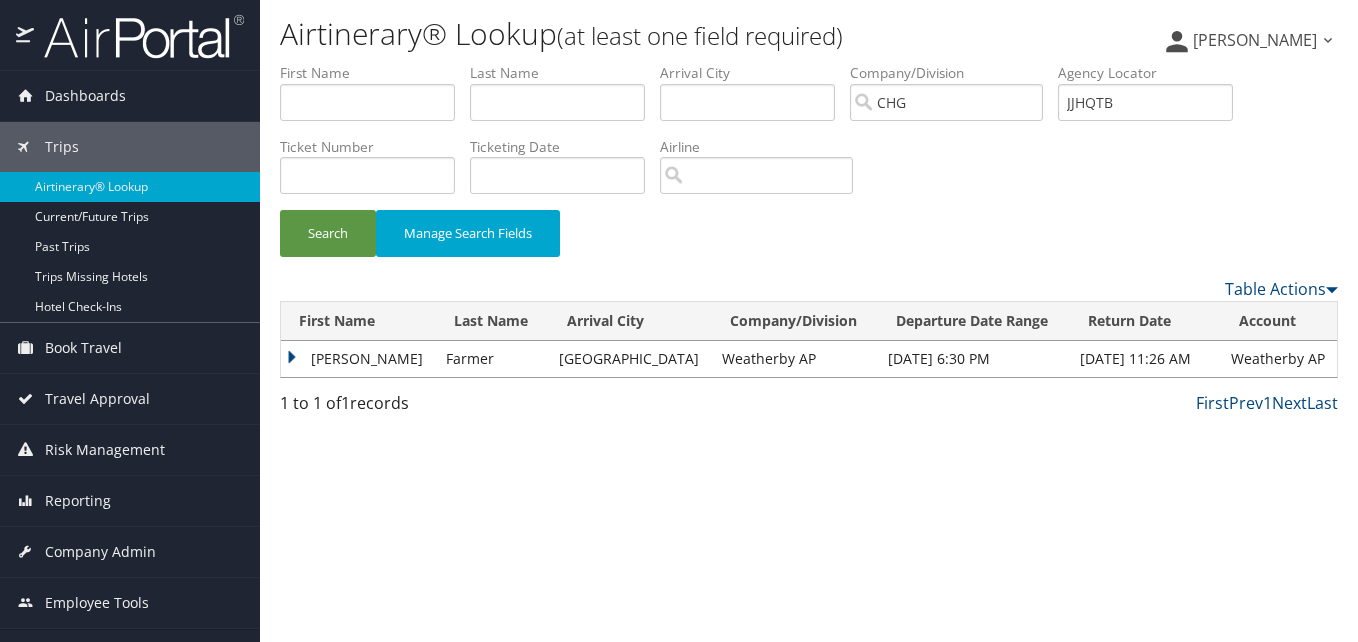 click on "Meredith" at bounding box center [358, 359] 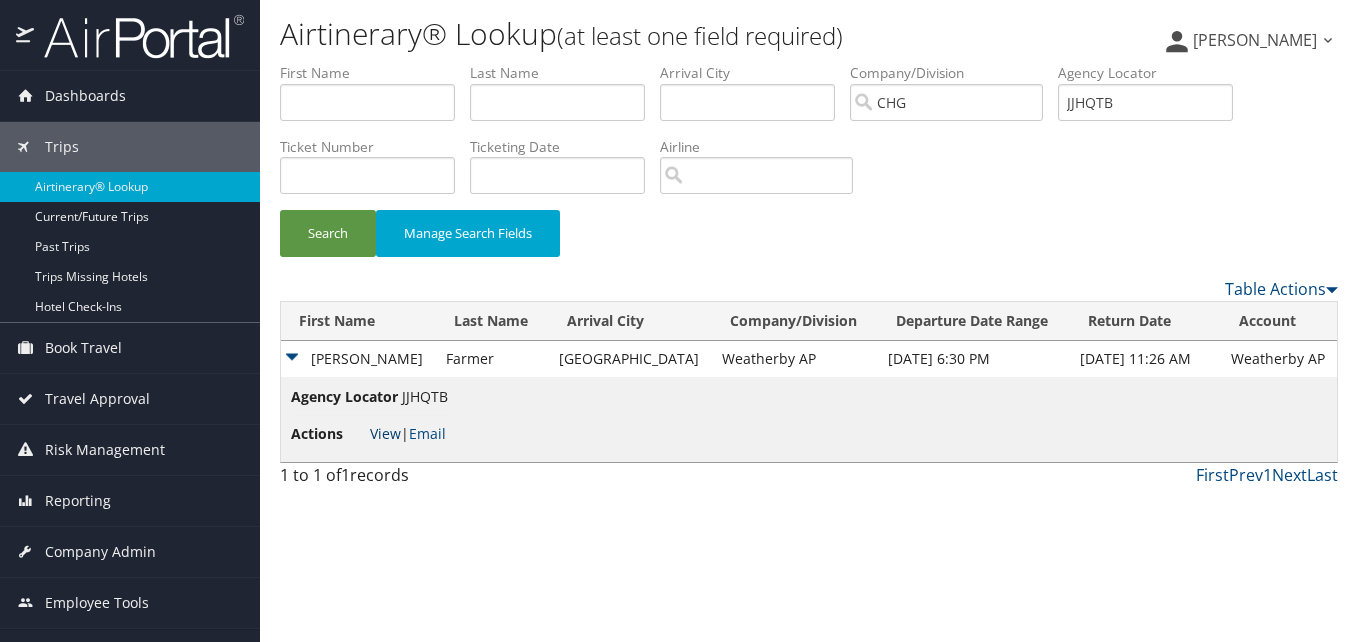 click on "View" at bounding box center (385, 433) 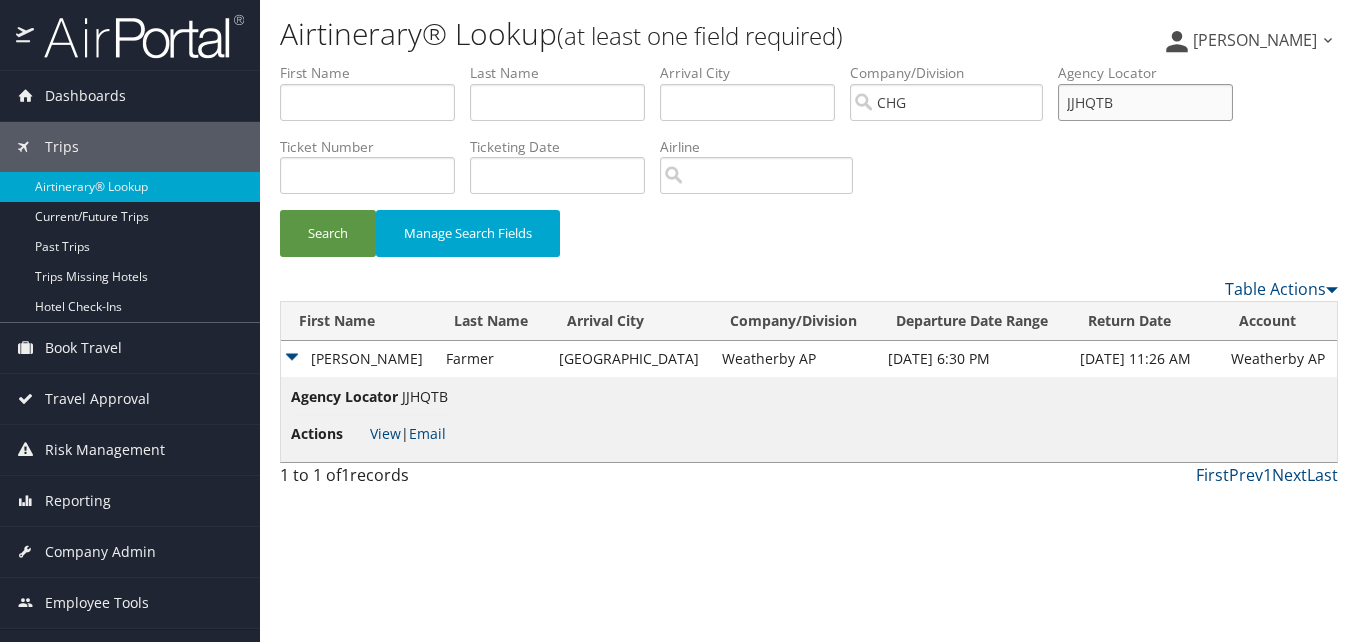 click on "JJHQTB" at bounding box center [1145, 102] 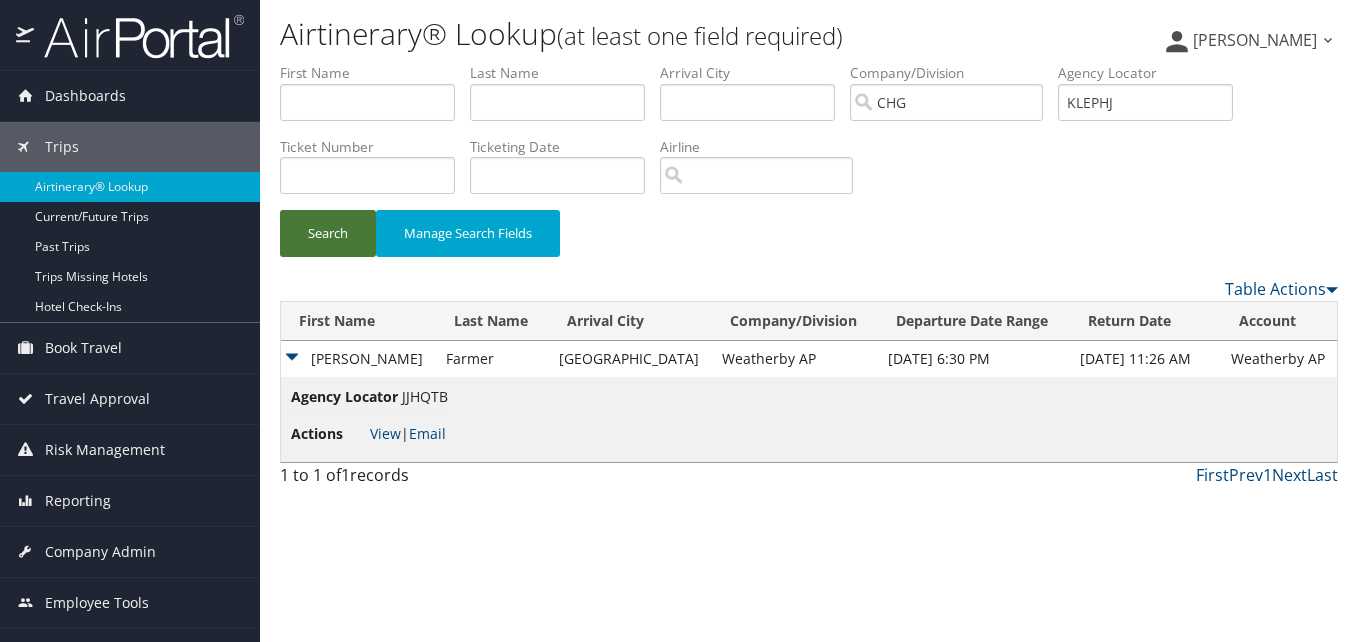 click on "Search" at bounding box center [328, 233] 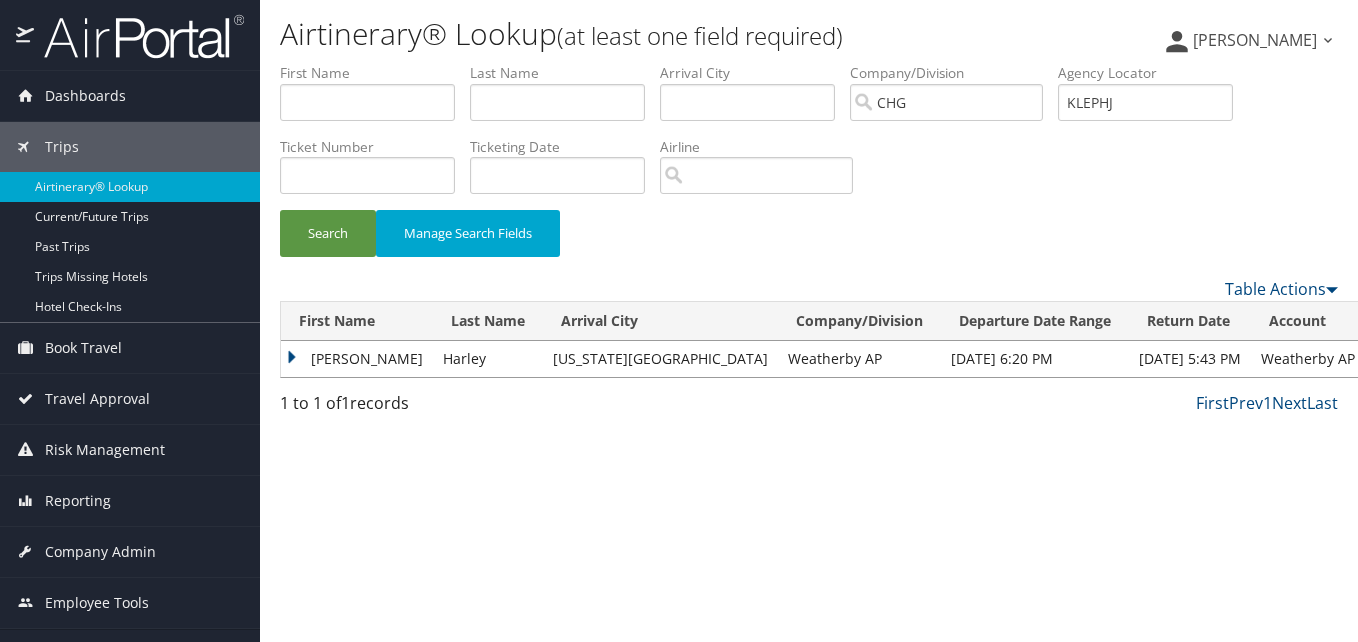 drag, startPoint x: 293, startPoint y: 350, endPoint x: 305, endPoint y: 364, distance: 18.439089 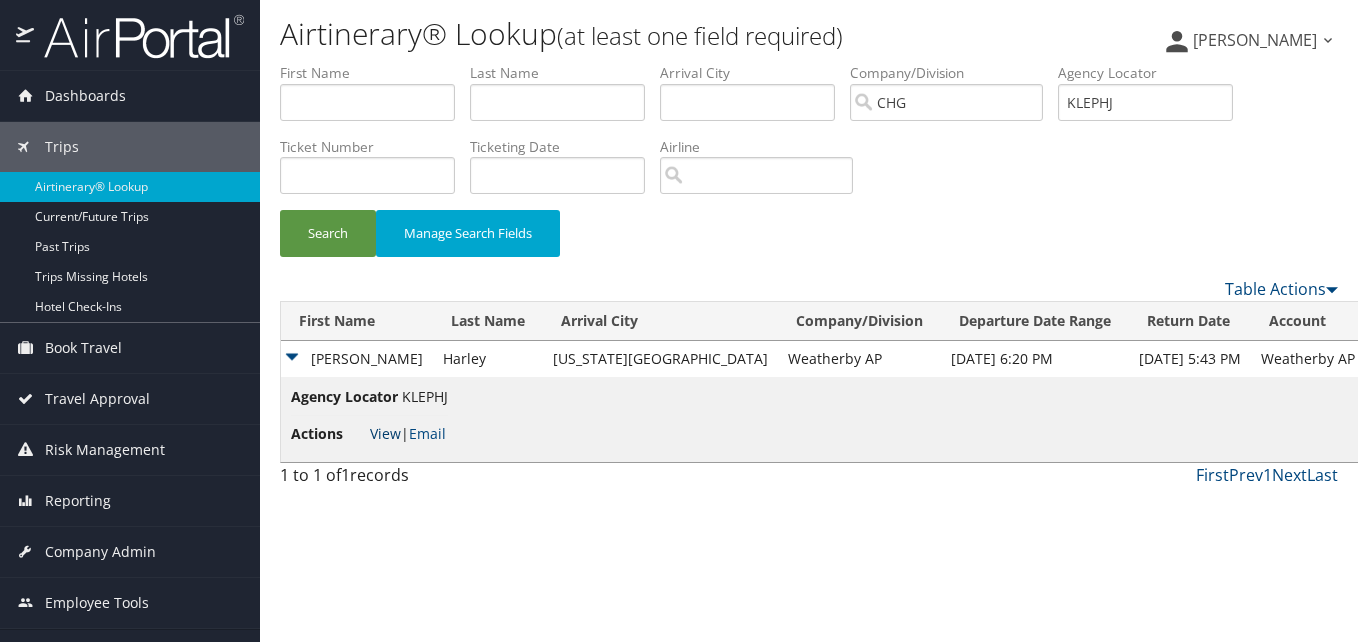 click on "View" at bounding box center [385, 433] 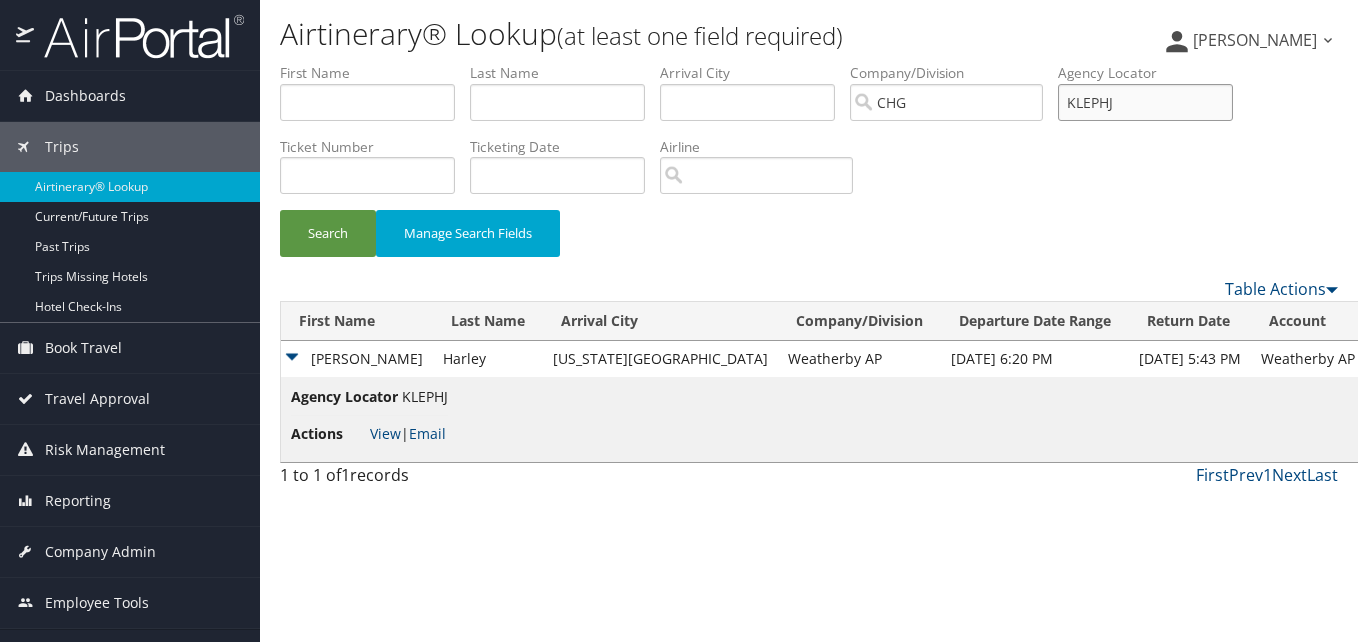 click on "KLEPHJ" at bounding box center (1145, 102) 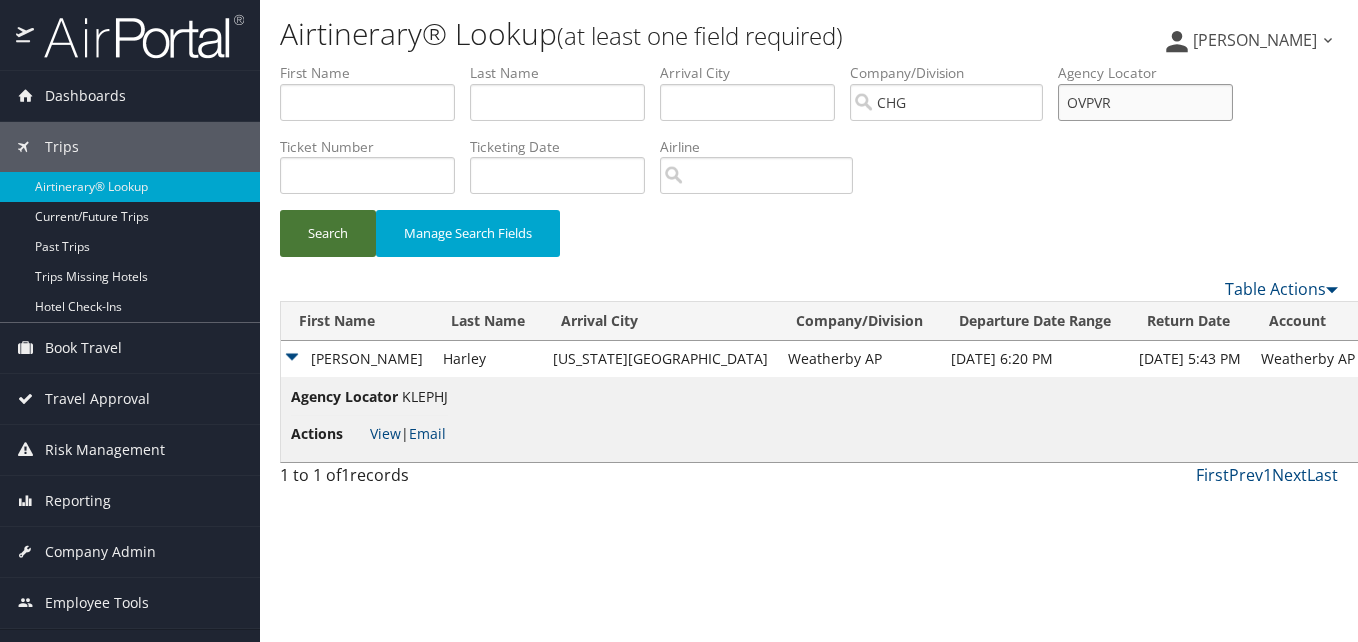 type on "OVPVR" 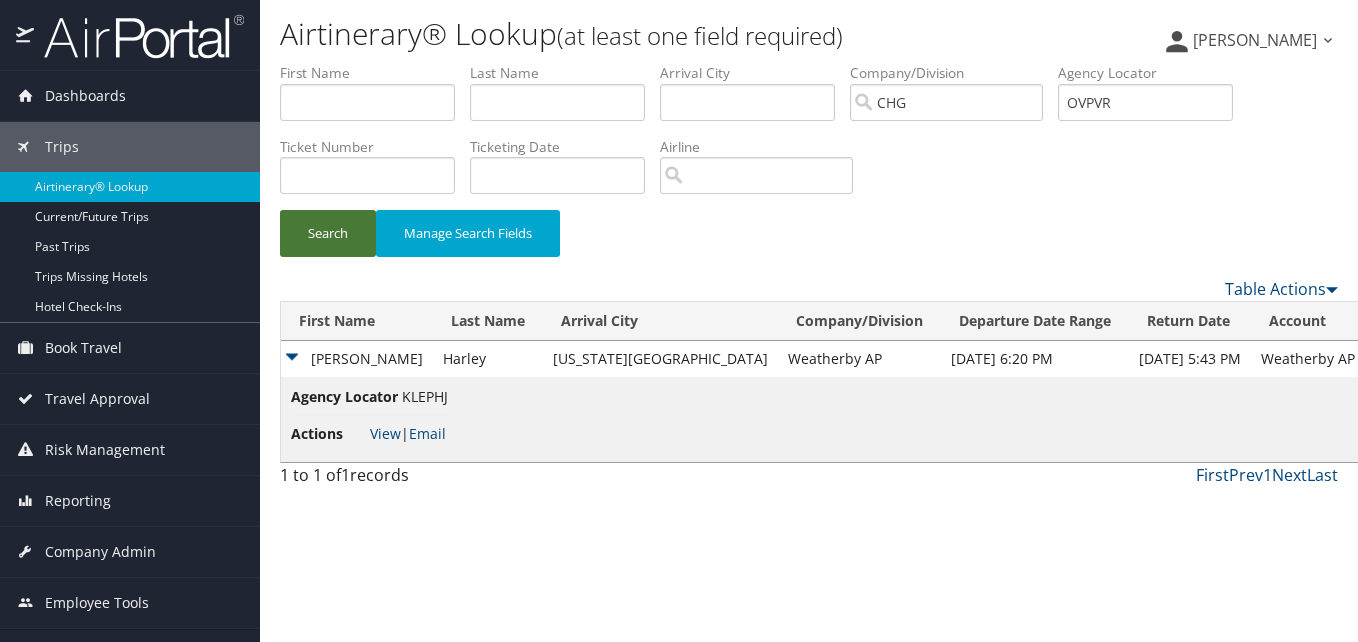 click on "Search" at bounding box center (328, 233) 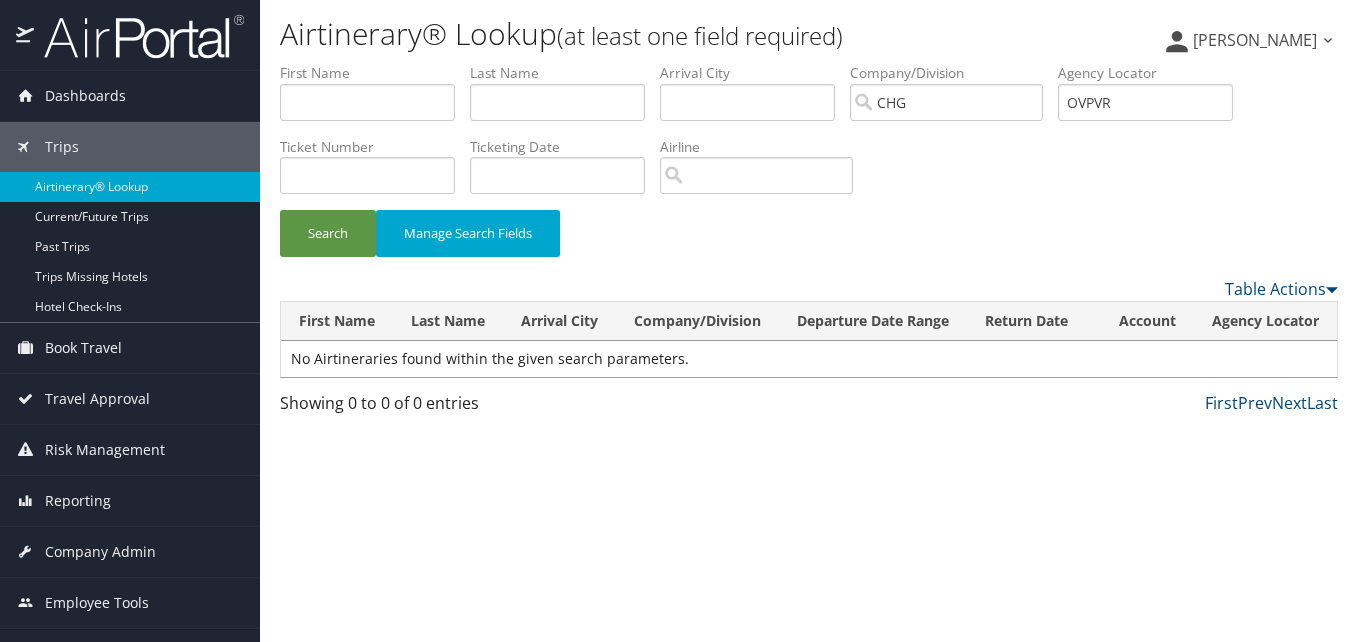 click on "Please wait. This may take a while depending on your search filters. First Name Last Name Arrival City Company/Division Departure Date Range Return Date Account Agency Locator Actions No Airtineraries found within the given search parameters." at bounding box center (809, 346) 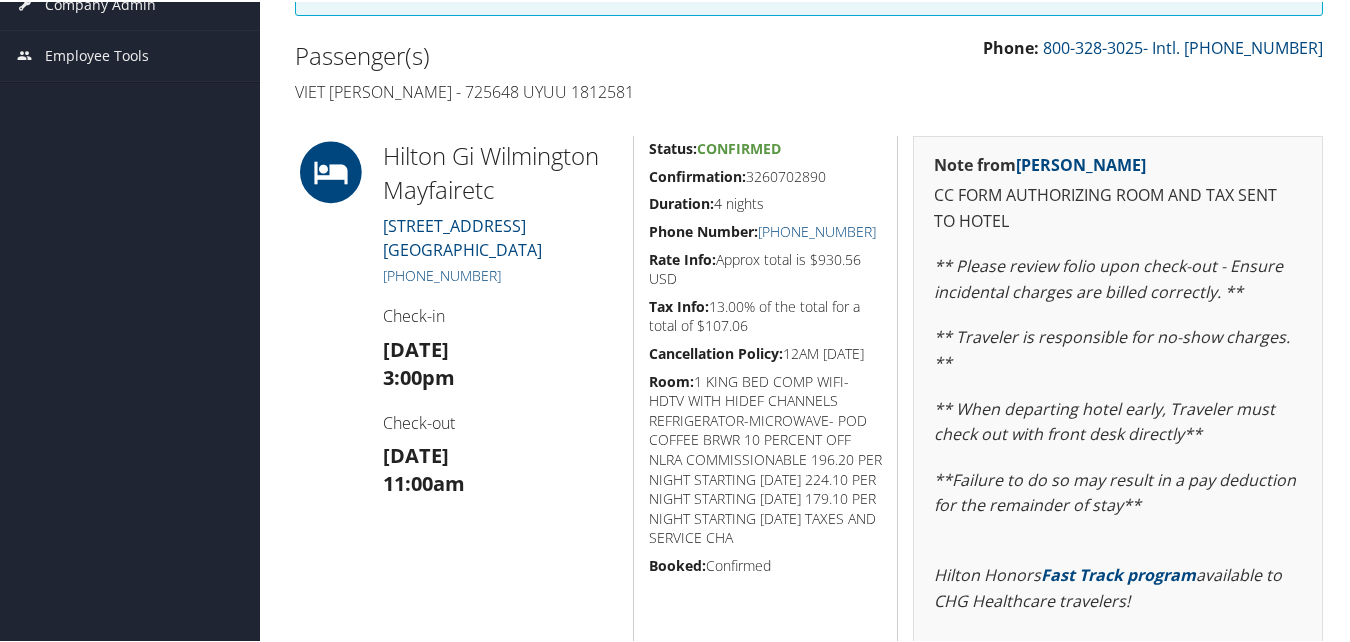 scroll, scrollTop: 400, scrollLeft: 0, axis: vertical 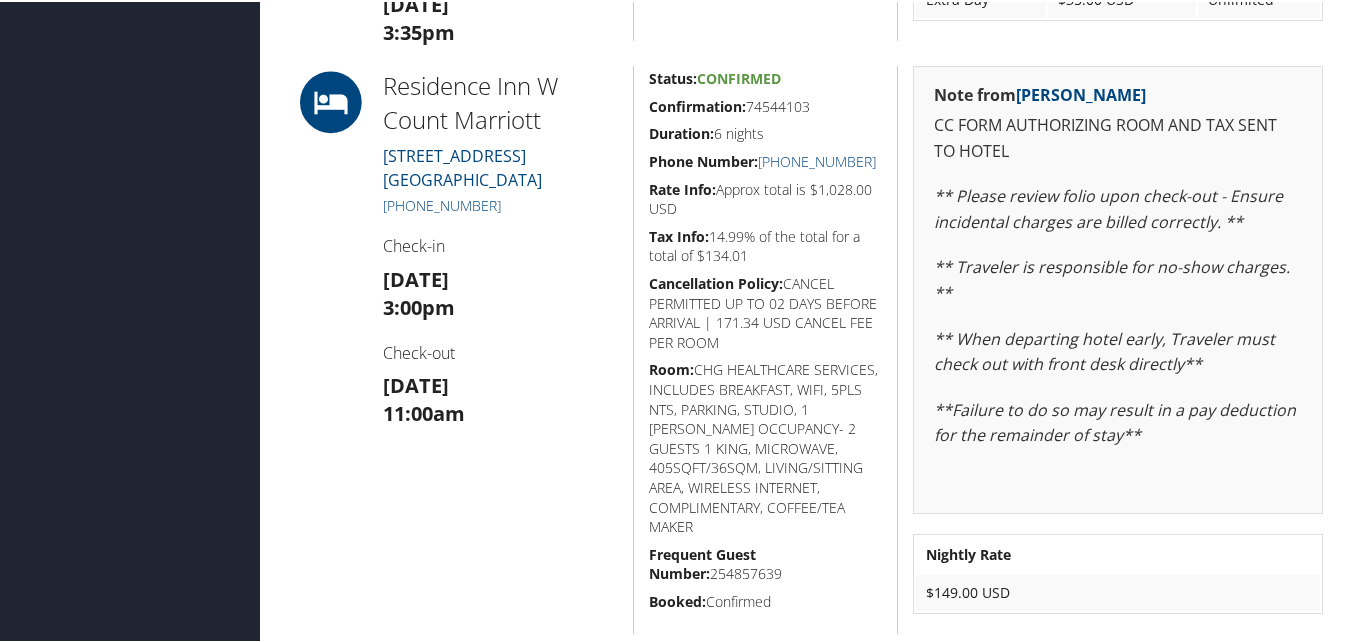 drag, startPoint x: 743, startPoint y: 161, endPoint x: 876, endPoint y: 161, distance: 133 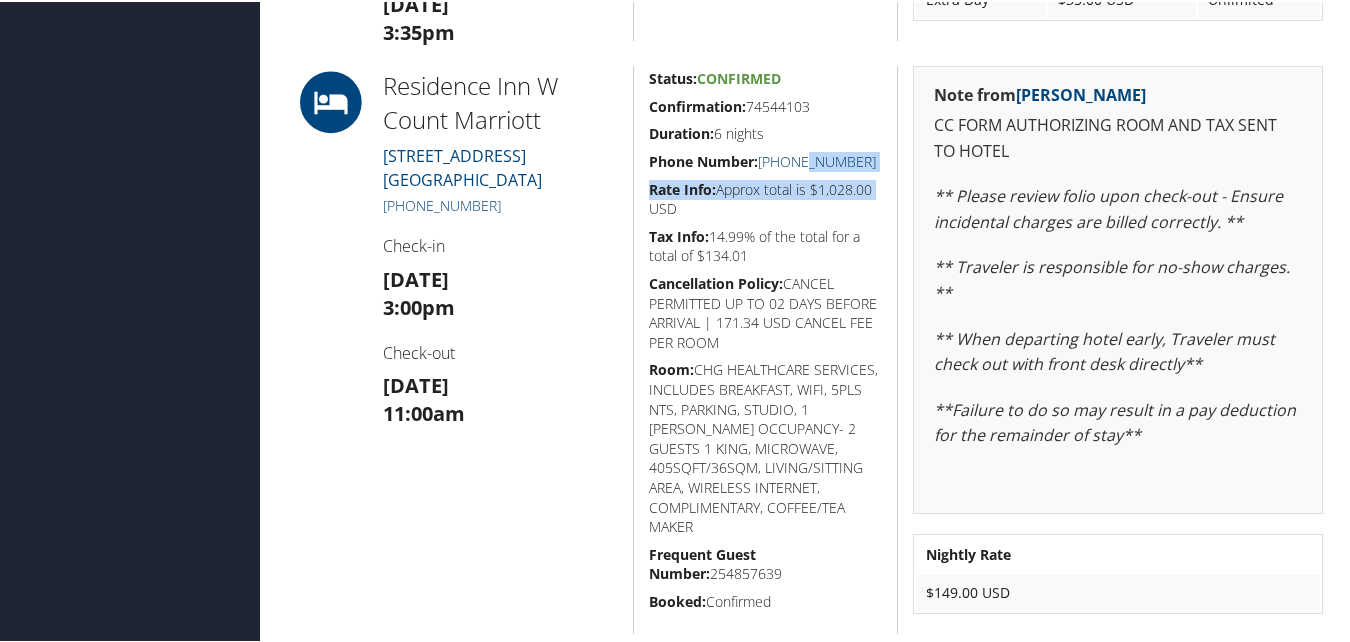 drag, startPoint x: 877, startPoint y: 171, endPoint x: 798, endPoint y: 168, distance: 79.05694 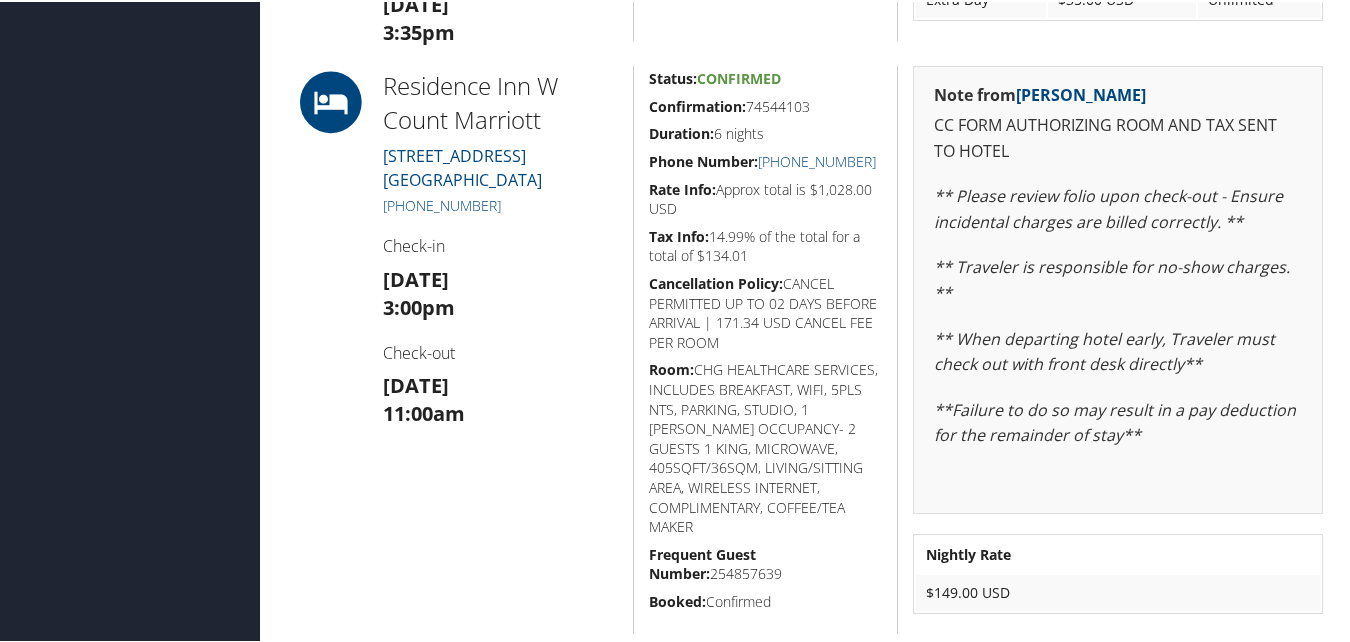drag, startPoint x: 798, startPoint y: 168, endPoint x: 826, endPoint y: 250, distance: 86.64872 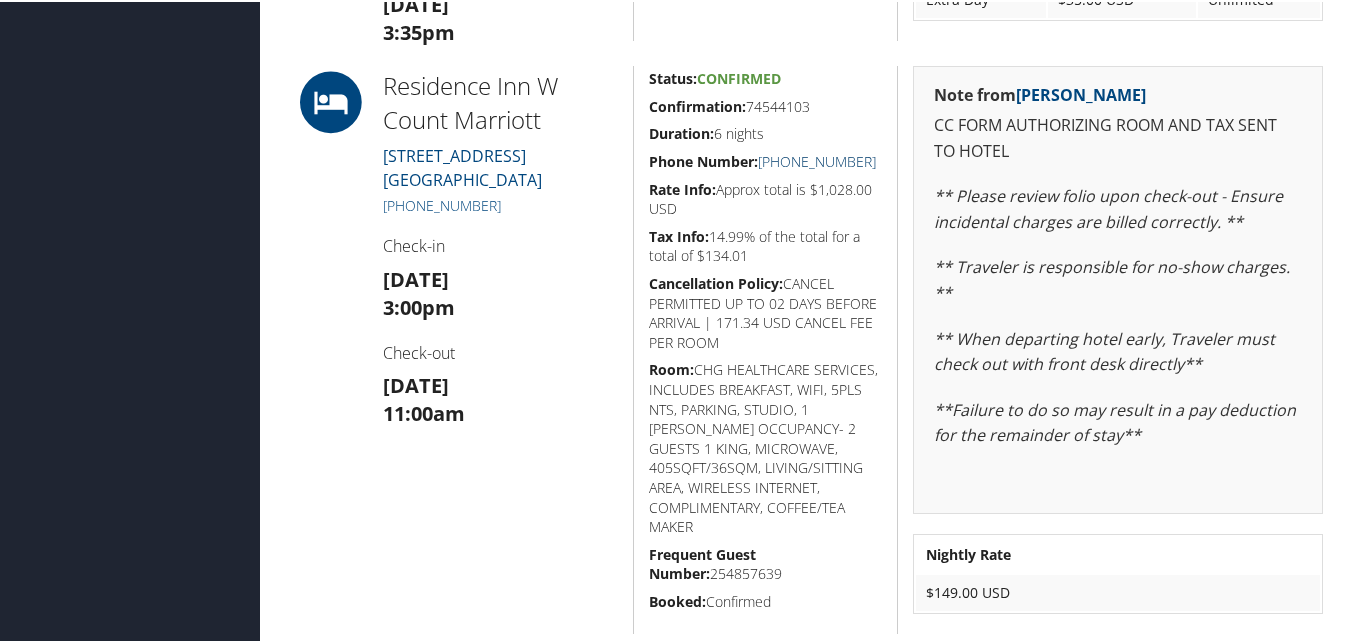 drag, startPoint x: 886, startPoint y: 161, endPoint x: 792, endPoint y: 152, distance: 94.42987 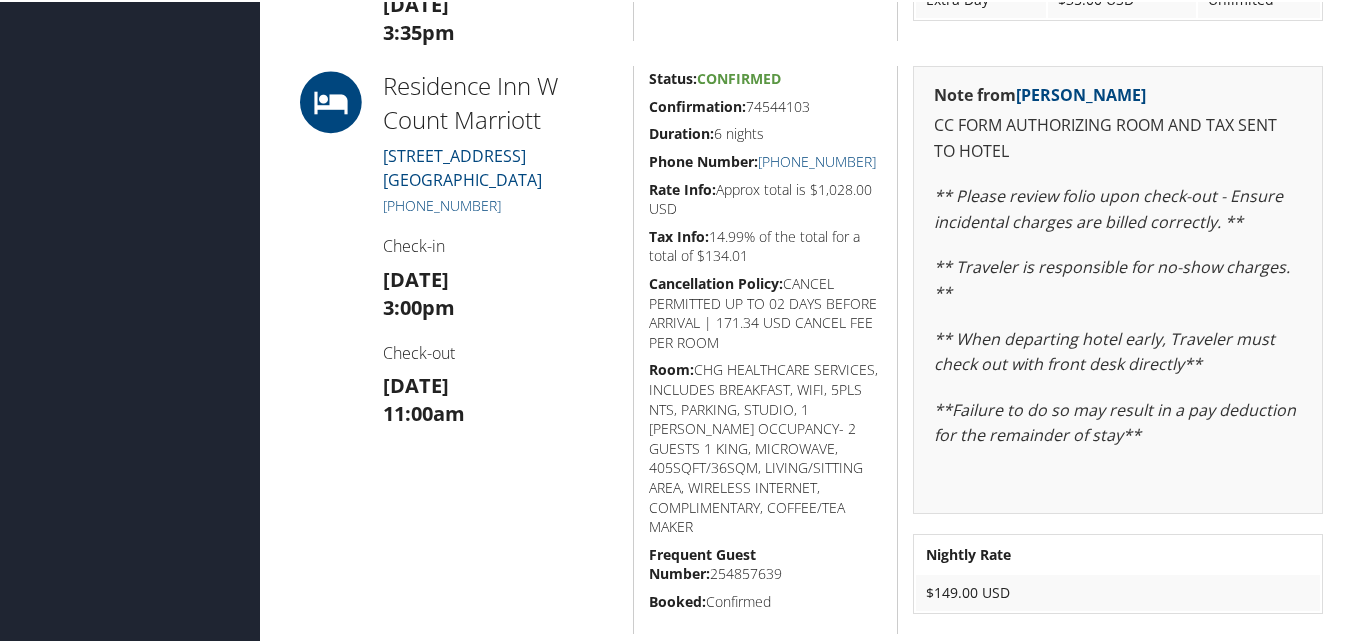 click on "Rate Info:  Approx total is $1,028.00 USD" at bounding box center [766, 197] 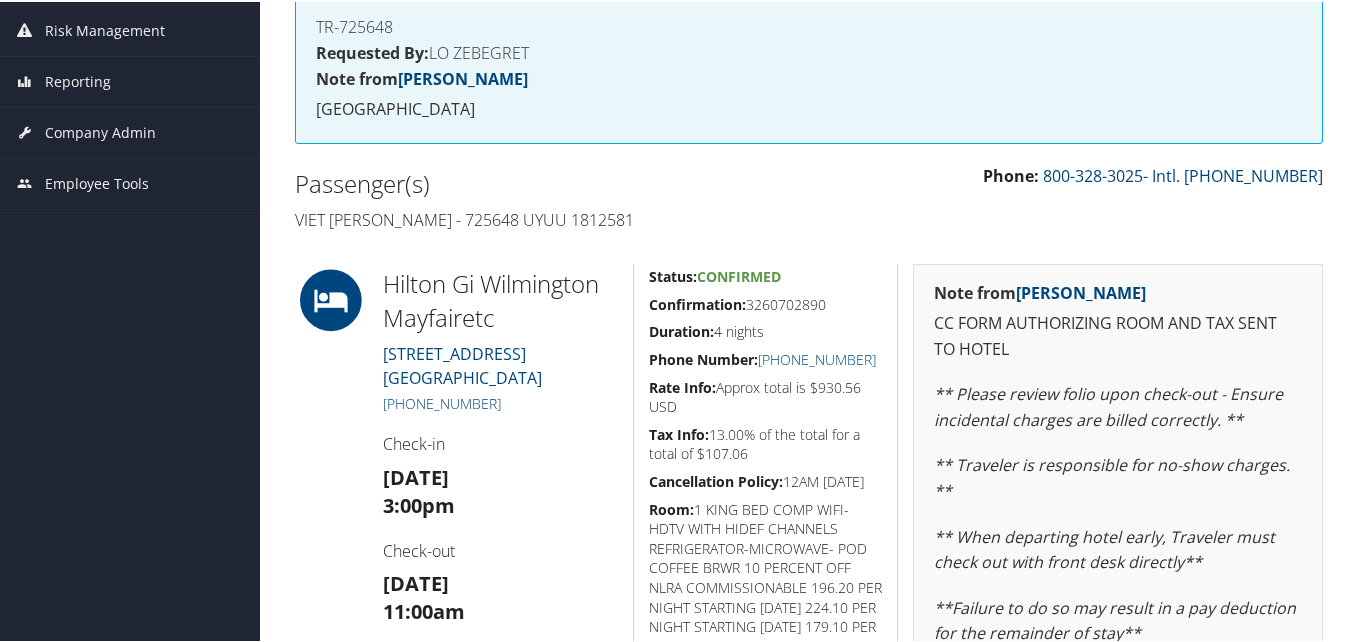 scroll, scrollTop: 300, scrollLeft: 0, axis: vertical 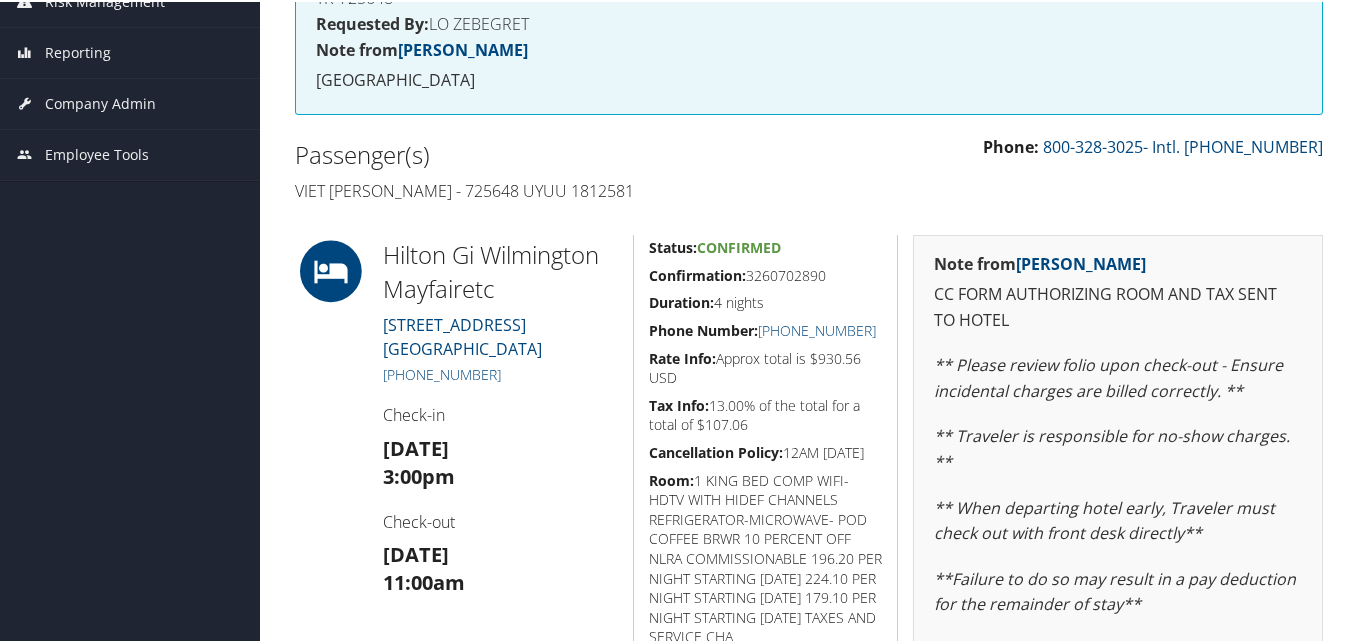 drag, startPoint x: 647, startPoint y: 275, endPoint x: 827, endPoint y: 276, distance: 180.00278 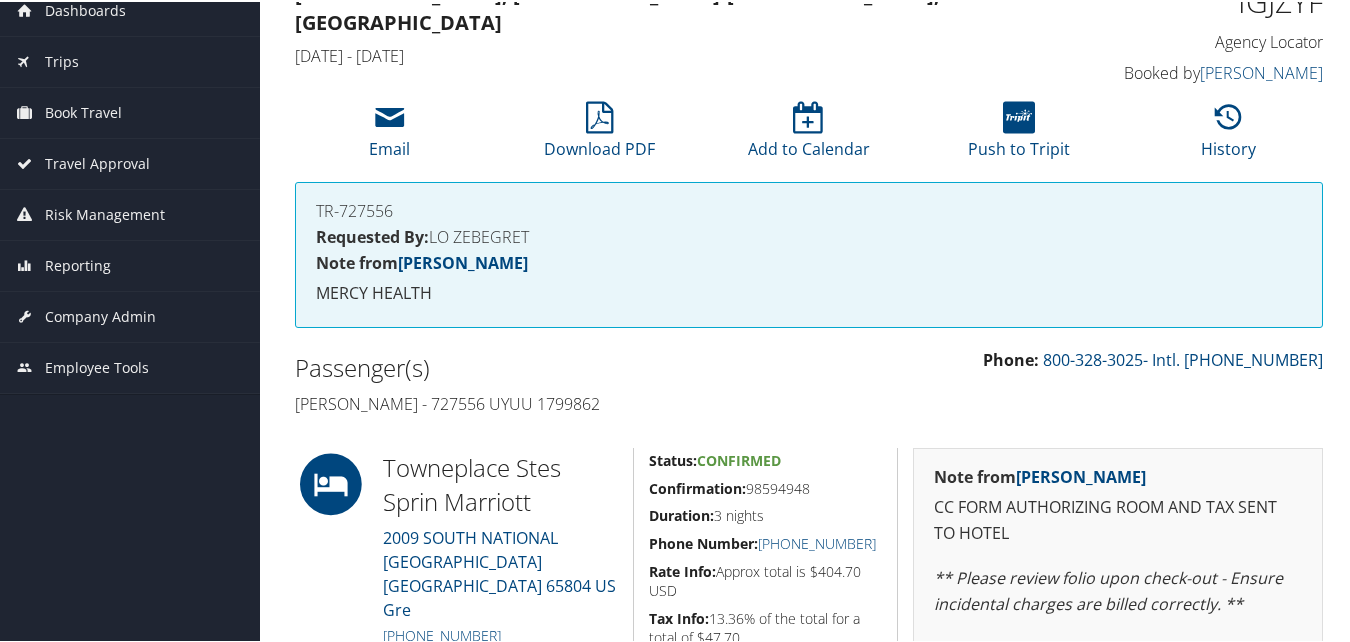 scroll, scrollTop: 300, scrollLeft: 0, axis: vertical 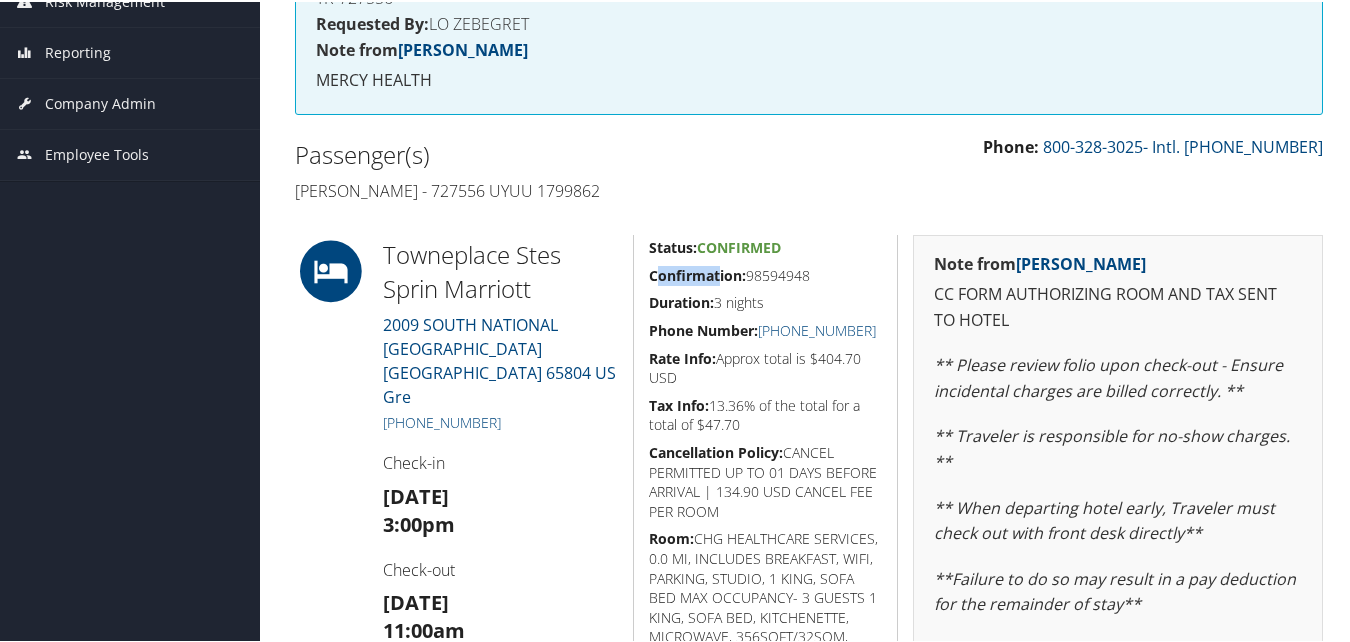 drag, startPoint x: 651, startPoint y: 276, endPoint x: 715, endPoint y: 276, distance: 64 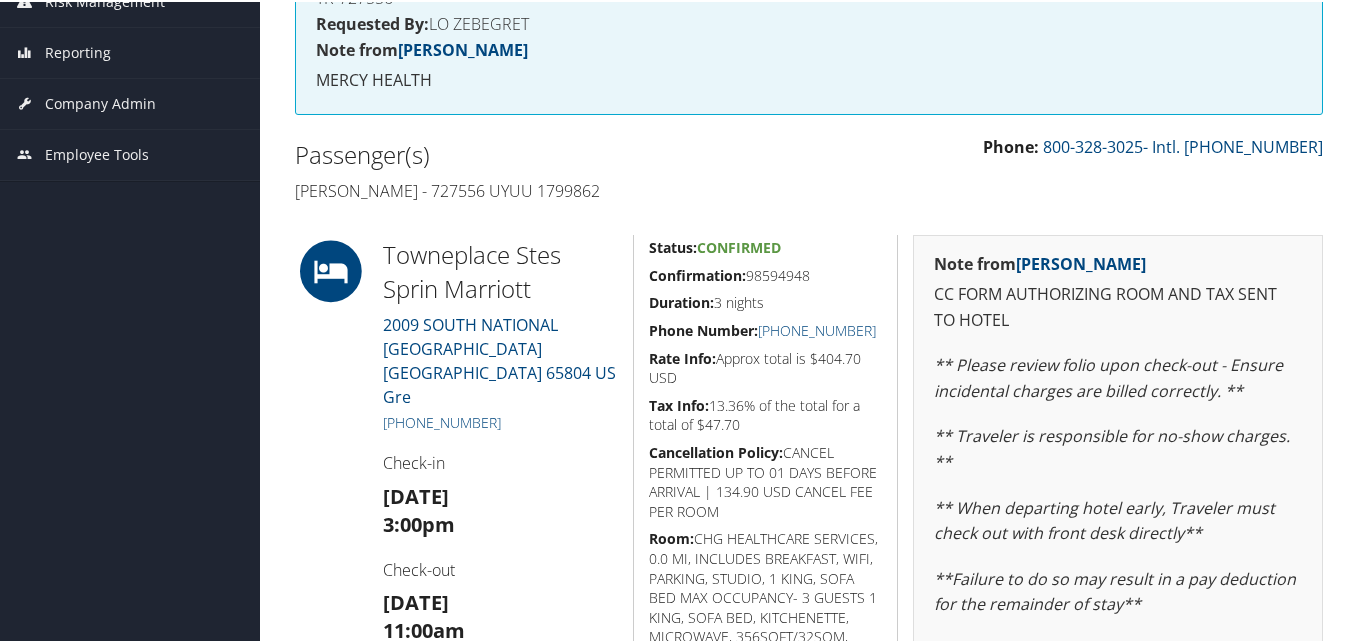 click on "Status:  Confirmed          Confirmation:  98594948          Duration:  3 nights          Phone Number:  [PHONE_NUMBER]          Rate Info:  Approx total is $404.70 USD            Tax Info:  13.36% of the total for a total of $47.70          Cancellation Policy:  CANCEL PERMITTED UP TO 01 DAYS BEFORE ARRIVAL | 134.90 USD CANCEL FEE PER ROOM                  Room:  CHG HEALTHCARE SERVICES, 0.0 MI, INCLUDES BREAKFAST, WIFI, PARKING, STUDIO, 1 KING, SOFA BED MAX OCCUPANCY- 3 GUESTS 1 KING, SOFA BED, [PERSON_NAME], MICROWAVE, 356SQFT/32SQM, LIVING/SITTING AREA, WIRELESS INTERNET, COMPLIMENTARY          Frequent Guest Number:  122926837                          Booked:  Confirmed" at bounding box center (765, 517) 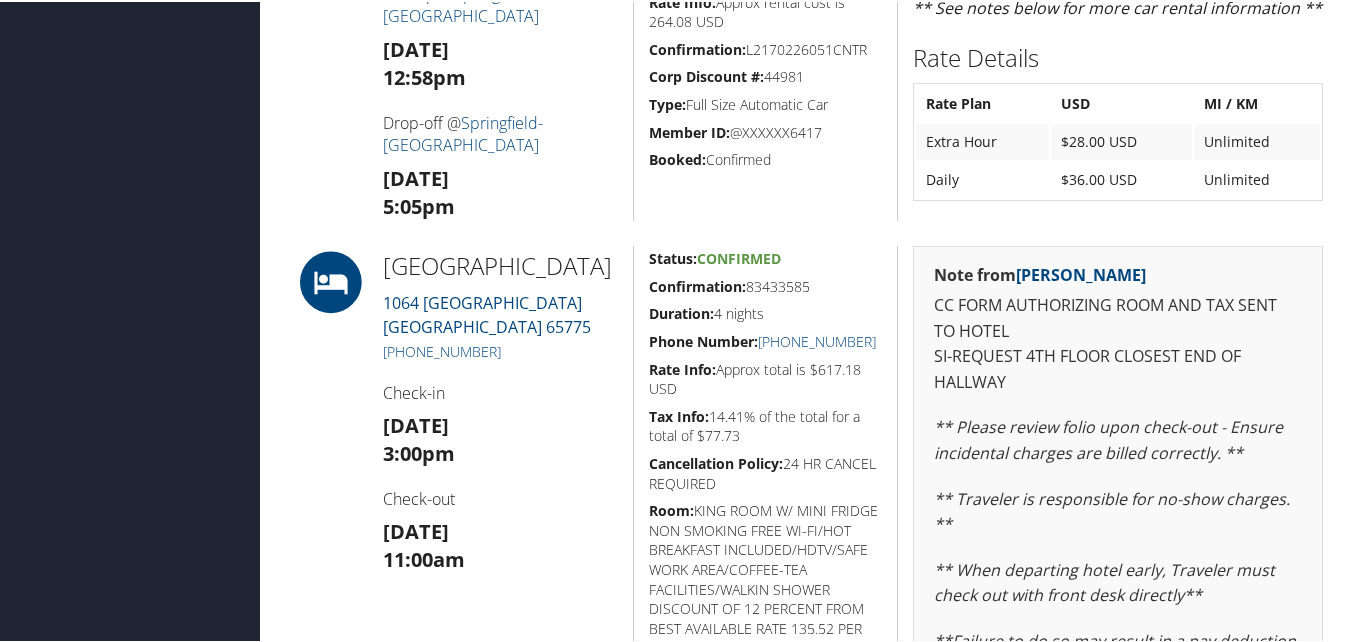 scroll, scrollTop: 1000, scrollLeft: 0, axis: vertical 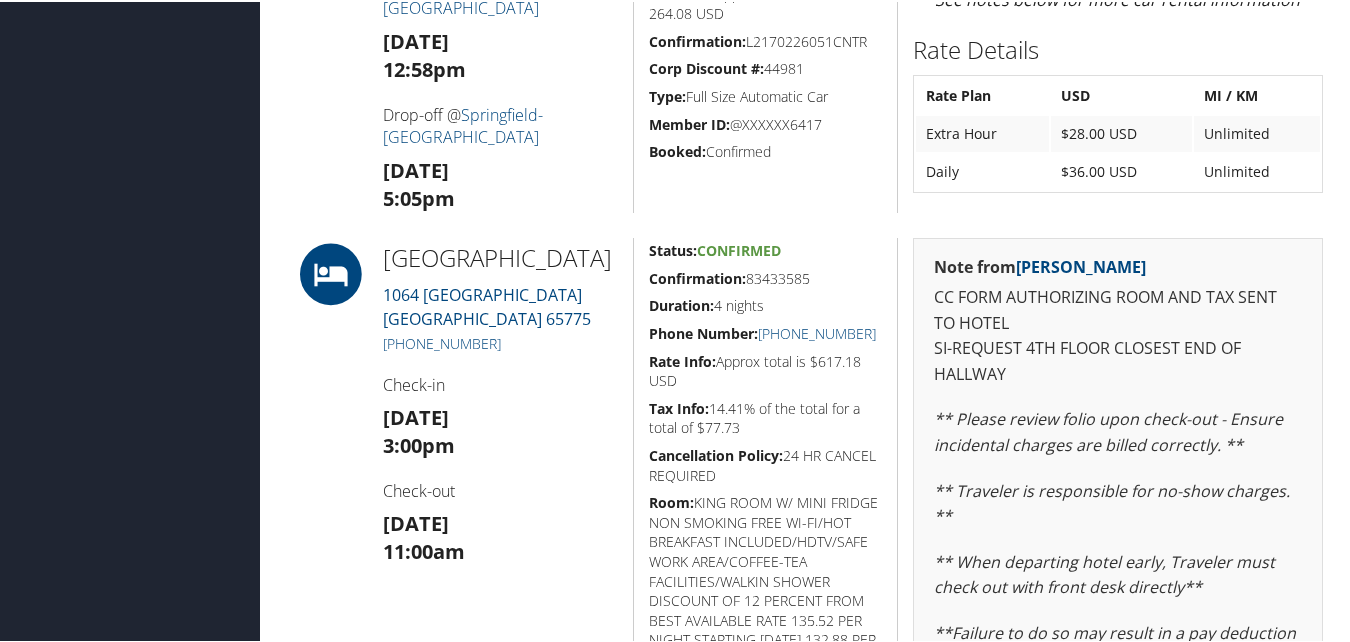 drag, startPoint x: 646, startPoint y: 275, endPoint x: 809, endPoint y: 282, distance: 163.15024 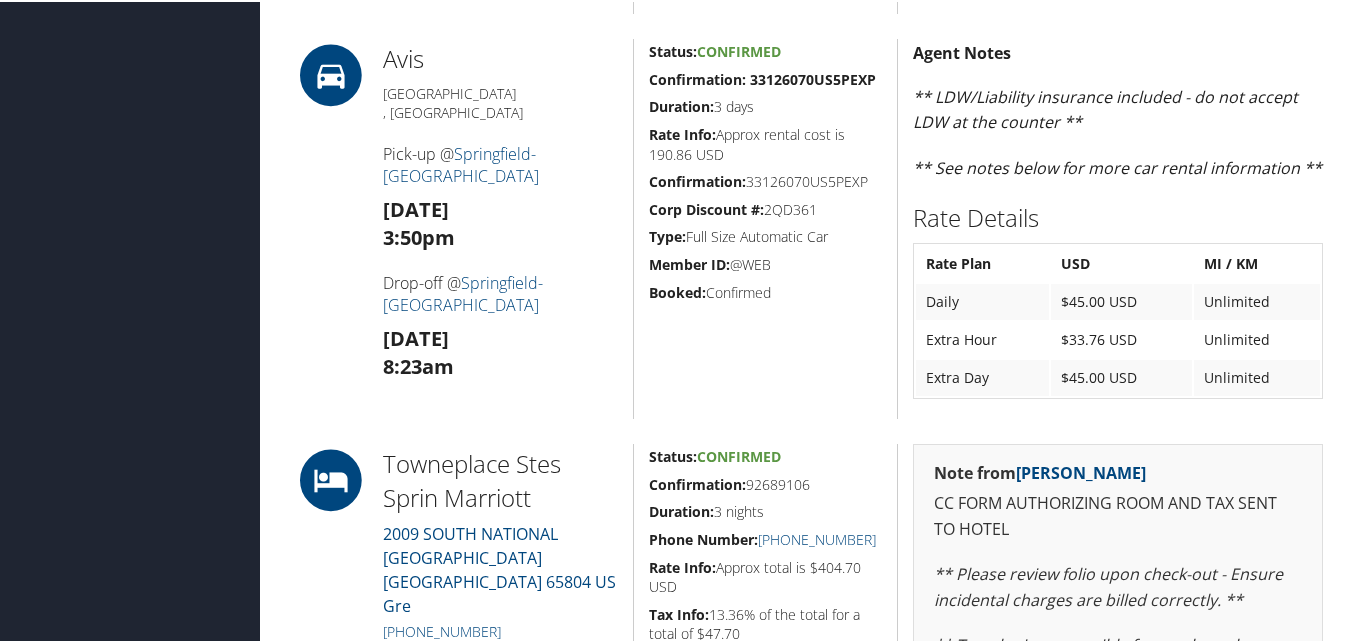 scroll, scrollTop: 1400, scrollLeft: 0, axis: vertical 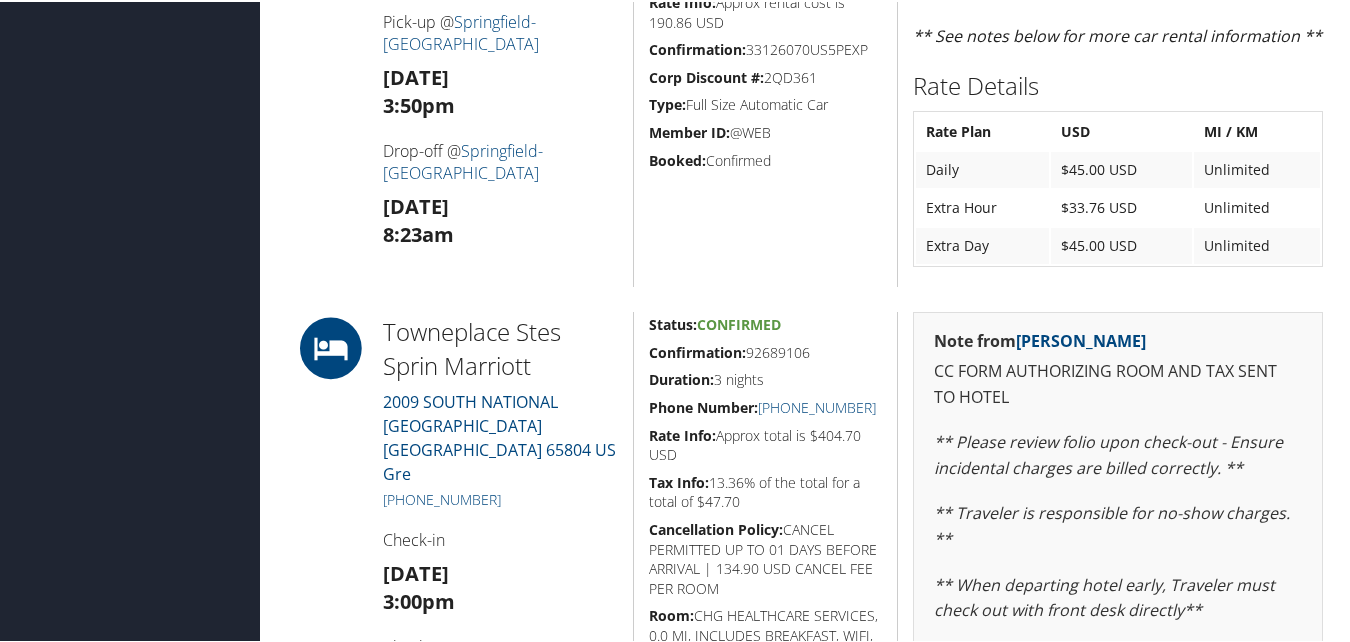 drag, startPoint x: 648, startPoint y: 350, endPoint x: 815, endPoint y: 351, distance: 167.00299 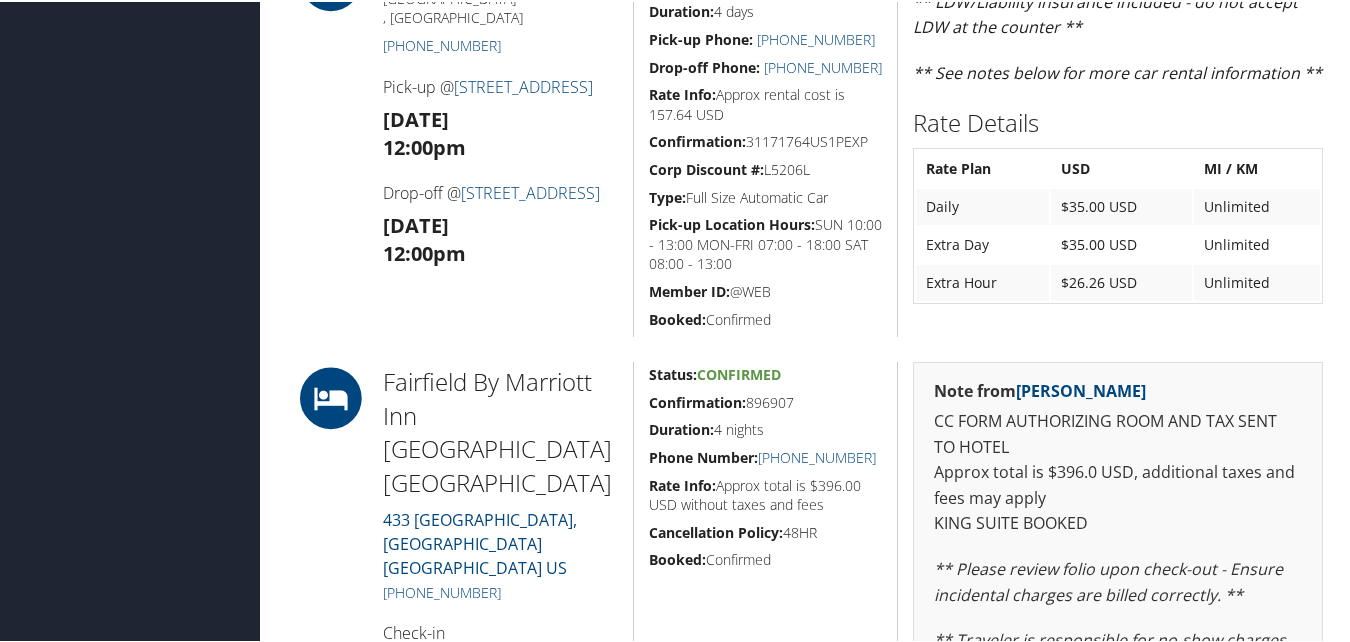 scroll, scrollTop: 600, scrollLeft: 0, axis: vertical 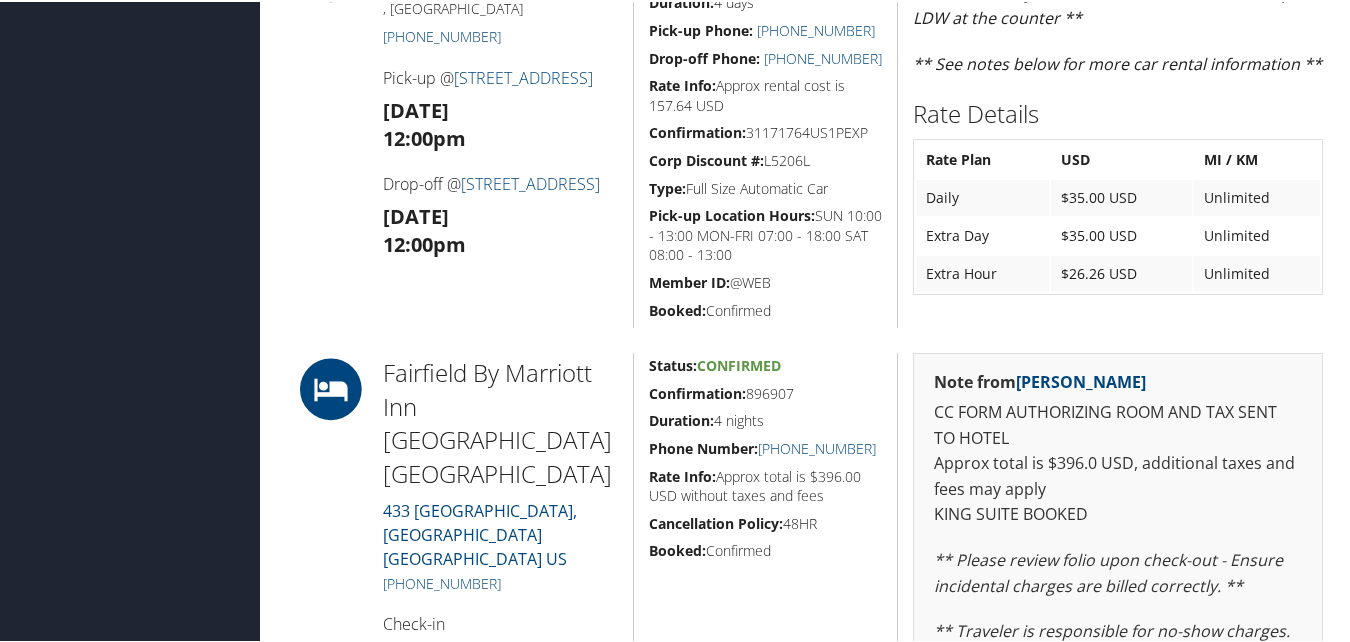 drag, startPoint x: 647, startPoint y: 398, endPoint x: 793, endPoint y: 401, distance: 146.03082 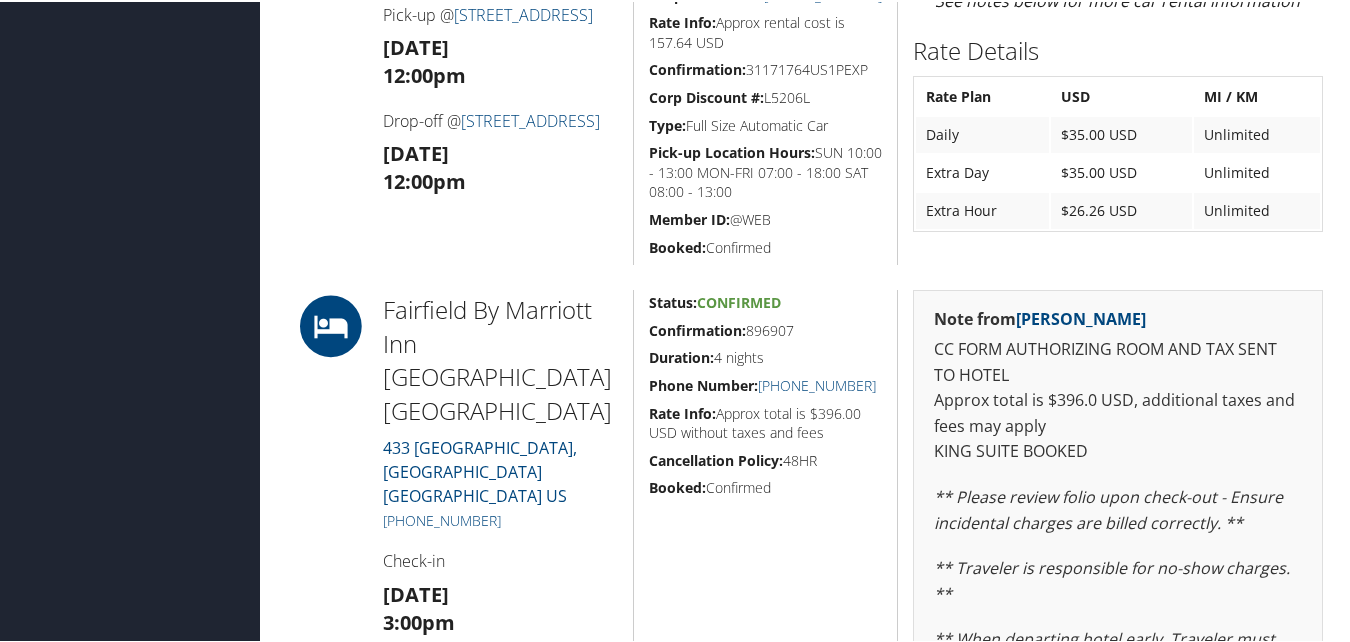 scroll, scrollTop: 900, scrollLeft: 0, axis: vertical 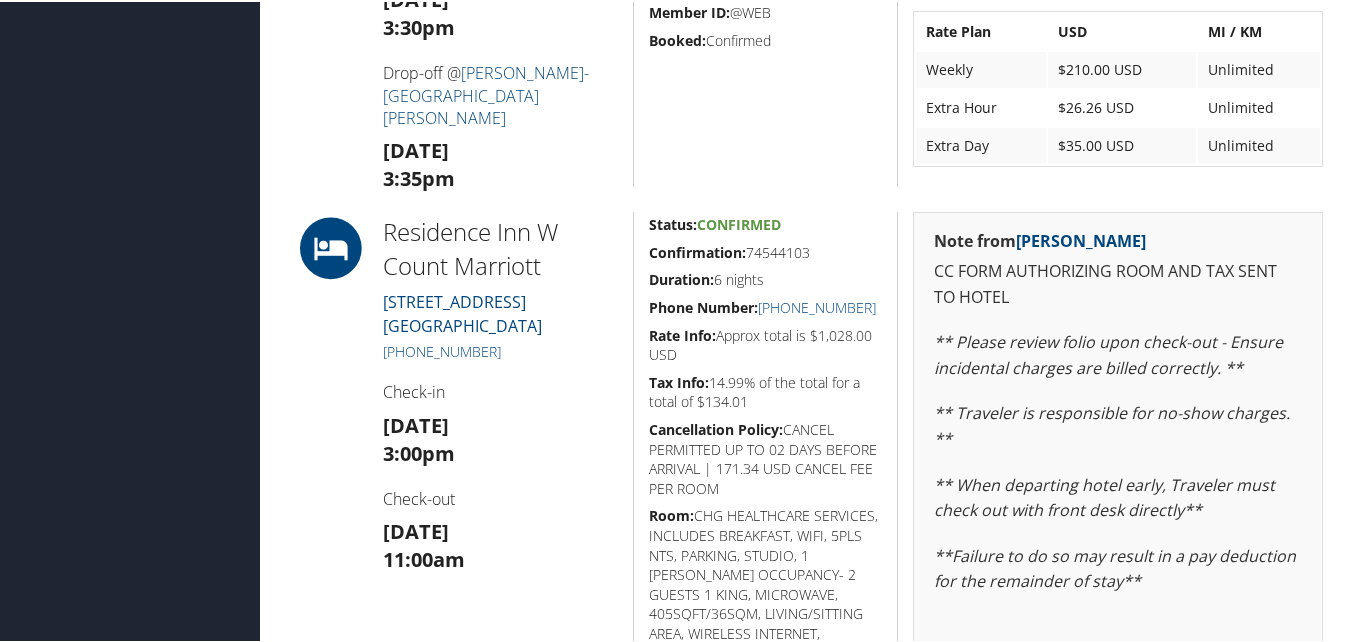 drag, startPoint x: 646, startPoint y: 252, endPoint x: 807, endPoint y: 253, distance: 161.00311 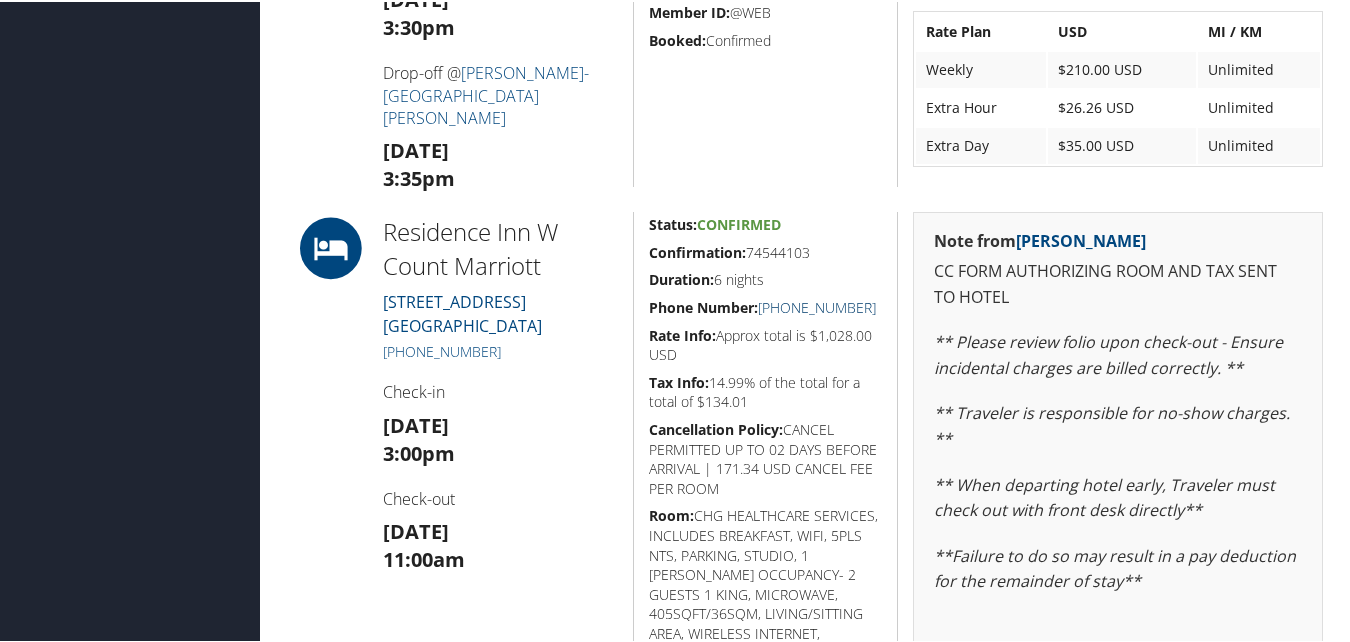 drag, startPoint x: 882, startPoint y: 306, endPoint x: 786, endPoint y: 310, distance: 96.0833 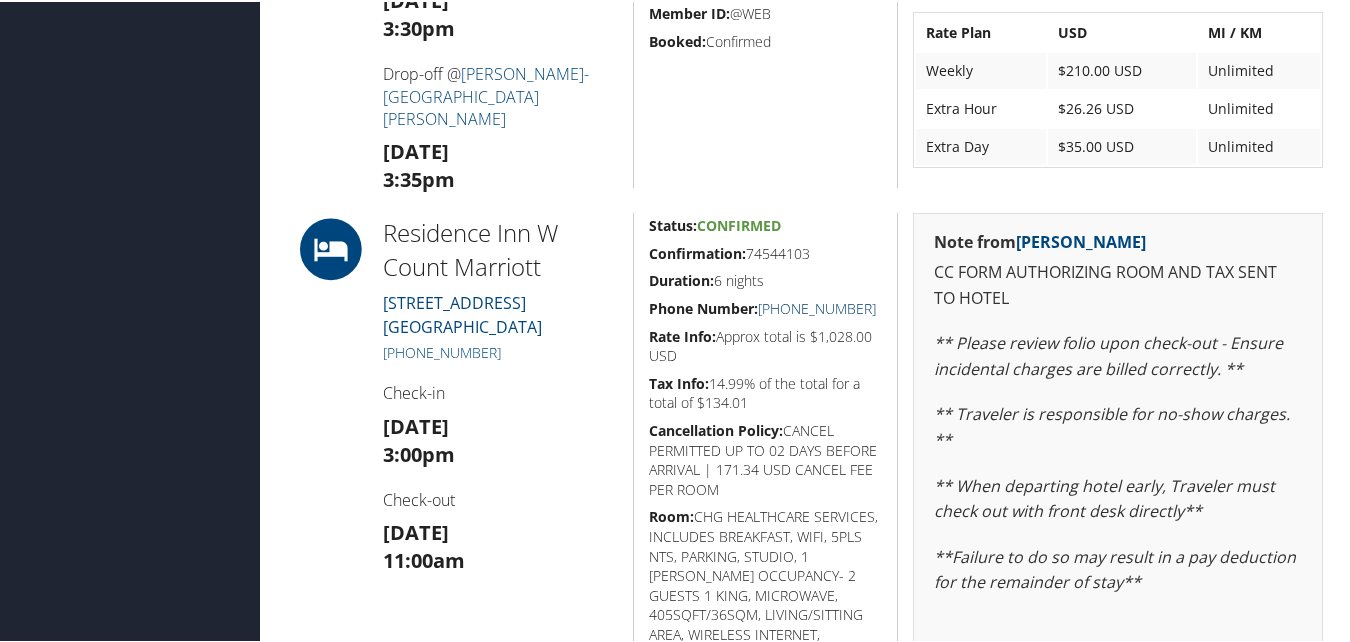 scroll, scrollTop: 1500, scrollLeft: 0, axis: vertical 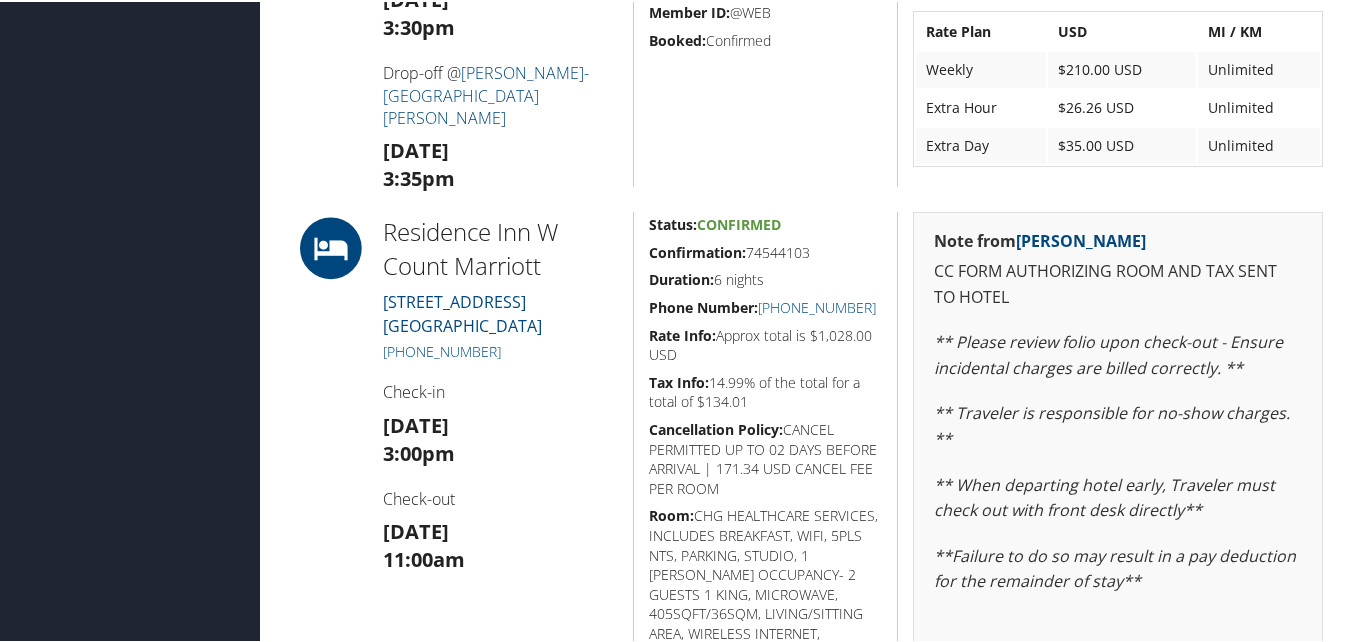 click on "Rate Info:  Approx total is $1,028.00 USD" at bounding box center [766, 343] 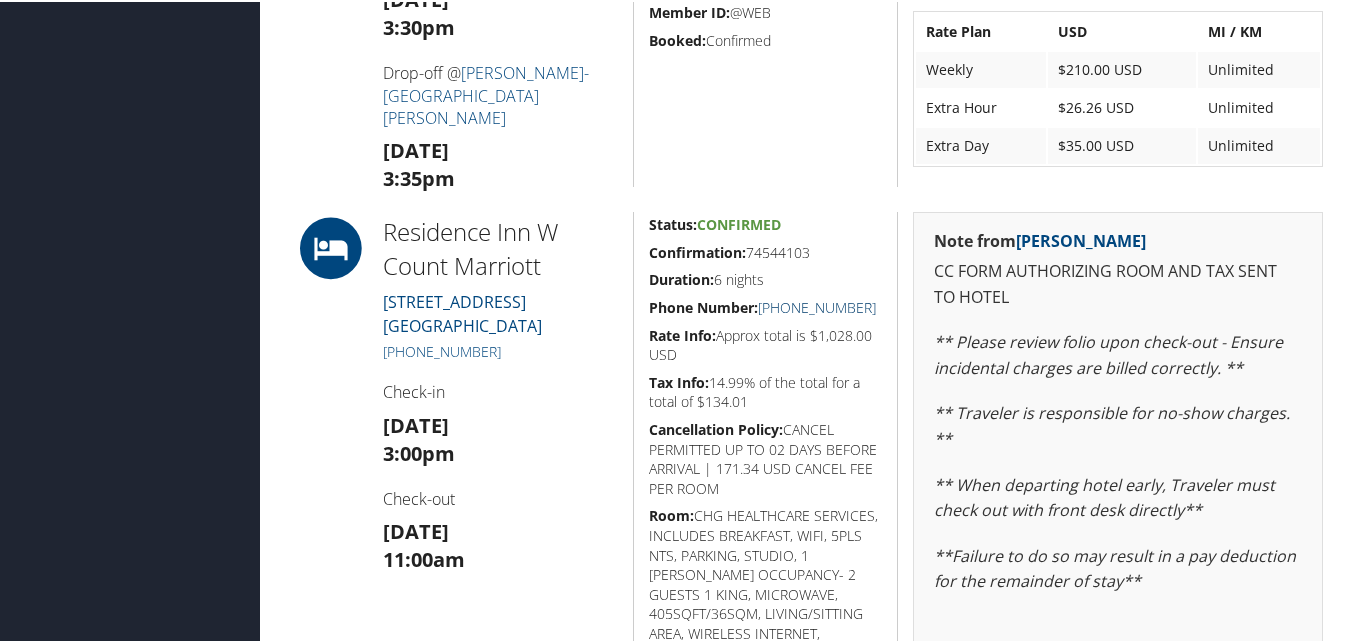drag, startPoint x: 884, startPoint y: 302, endPoint x: 783, endPoint y: 301, distance: 101.00495 